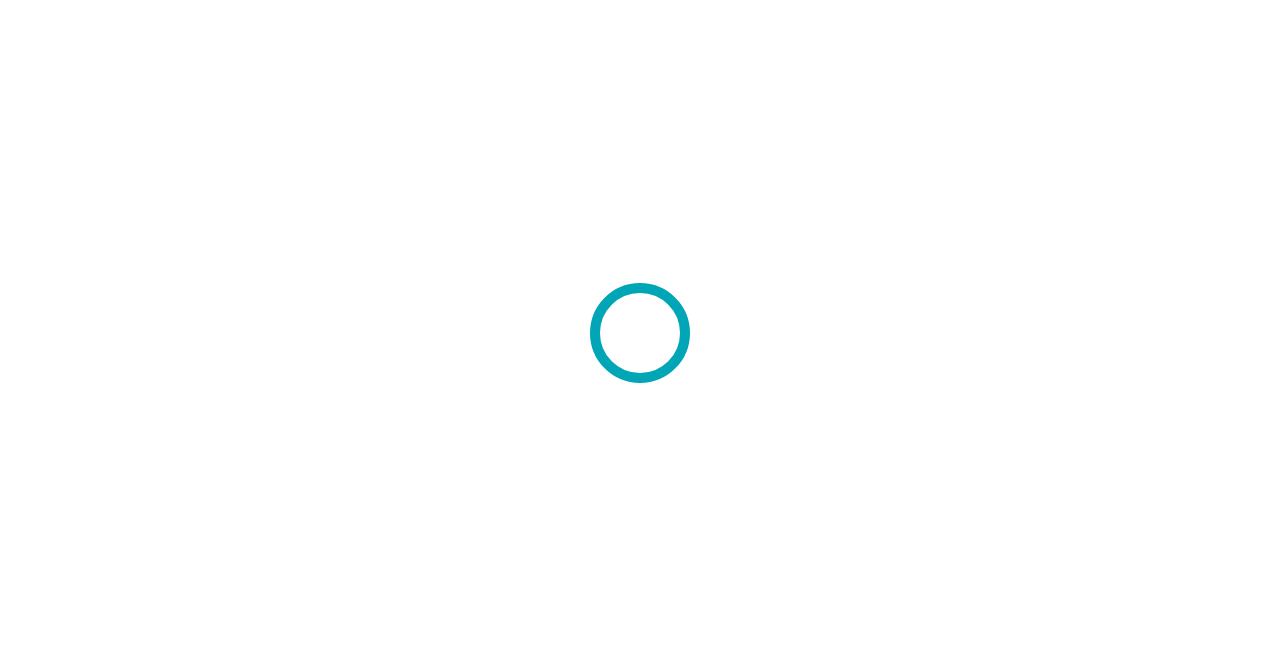 scroll, scrollTop: 0, scrollLeft: 0, axis: both 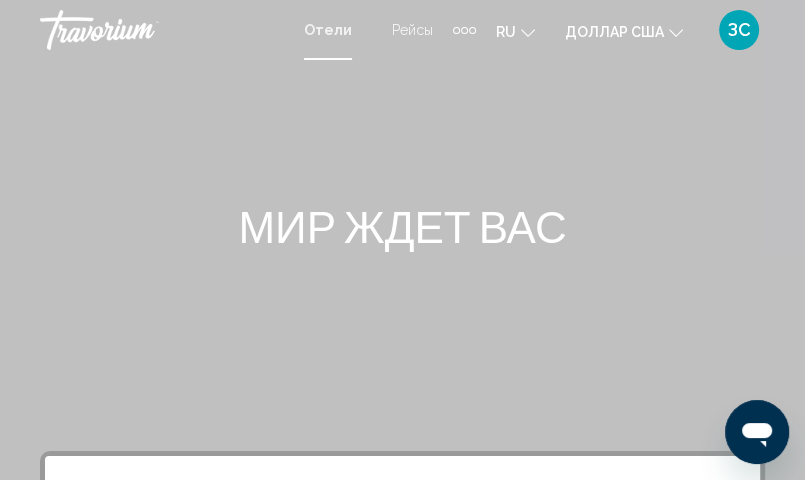 click at bounding box center [402, 300] 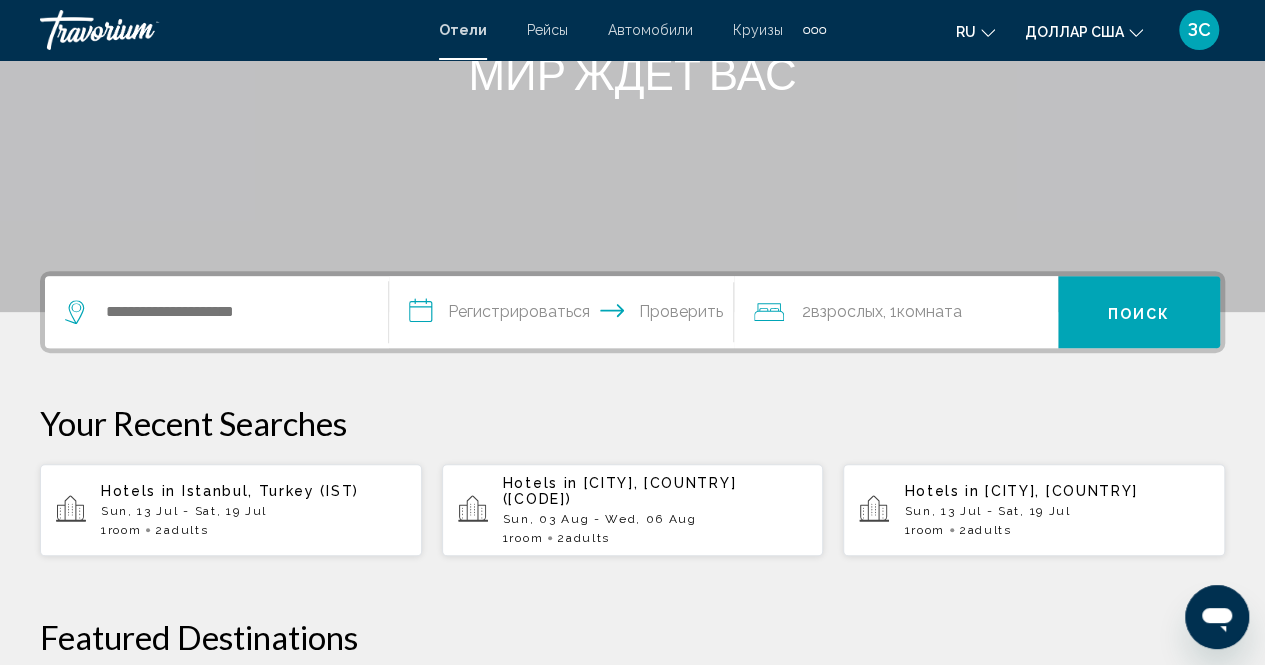 scroll, scrollTop: 400, scrollLeft: 0, axis: vertical 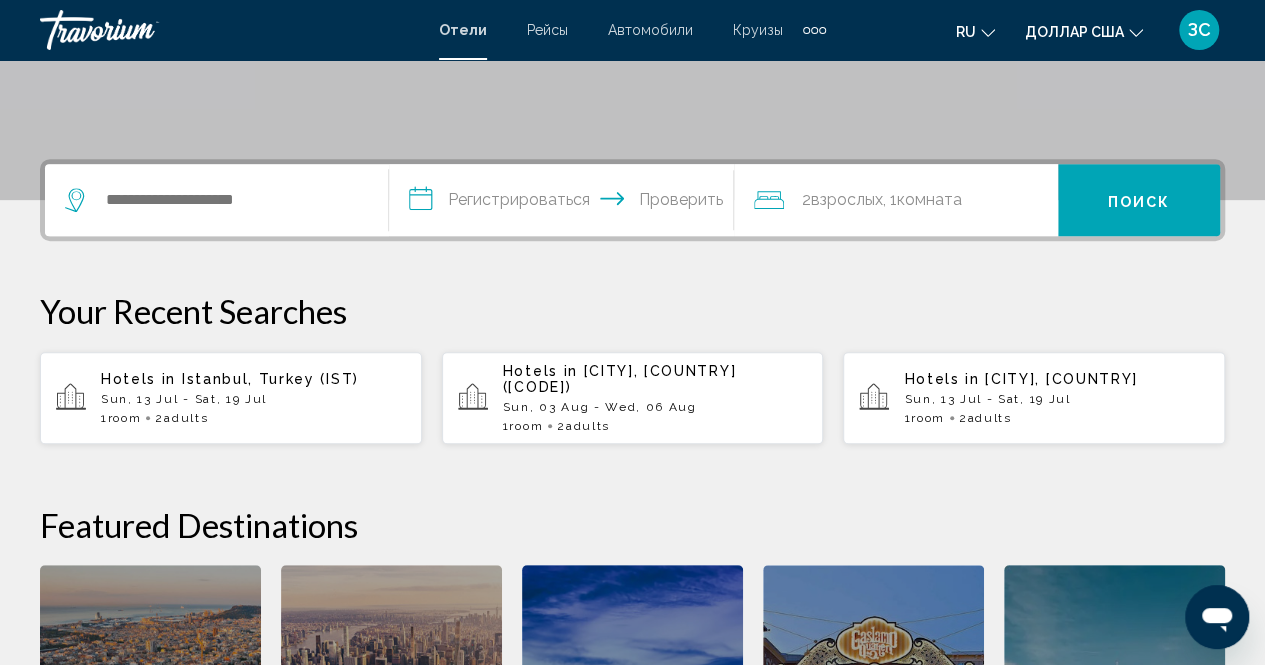 click on "Istanbul, Turkey (IST)" at bounding box center (270, 379) 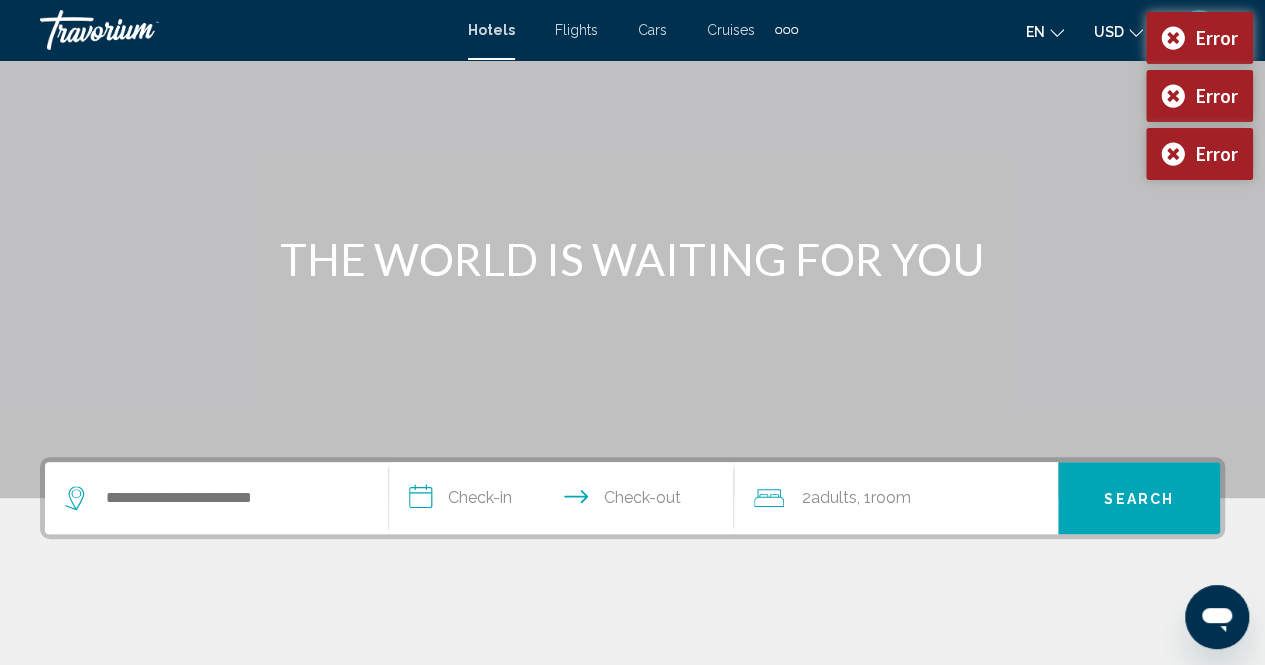 scroll, scrollTop: 300, scrollLeft: 0, axis: vertical 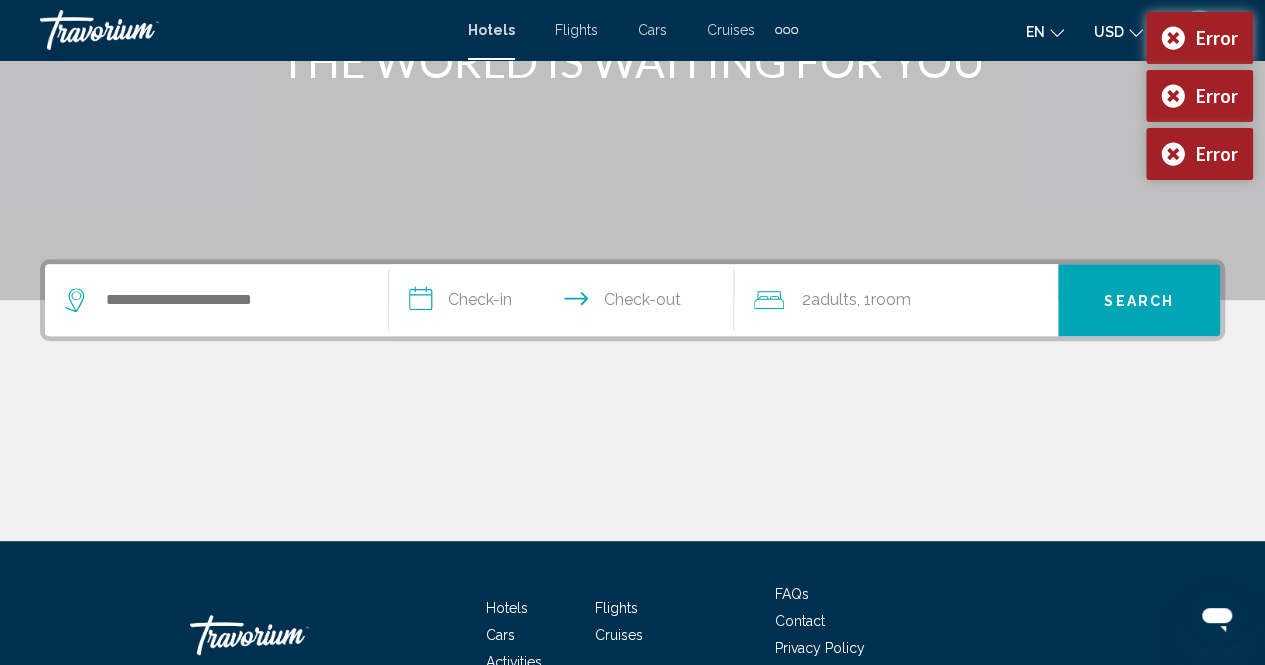 click on "**********" at bounding box center [565, 303] 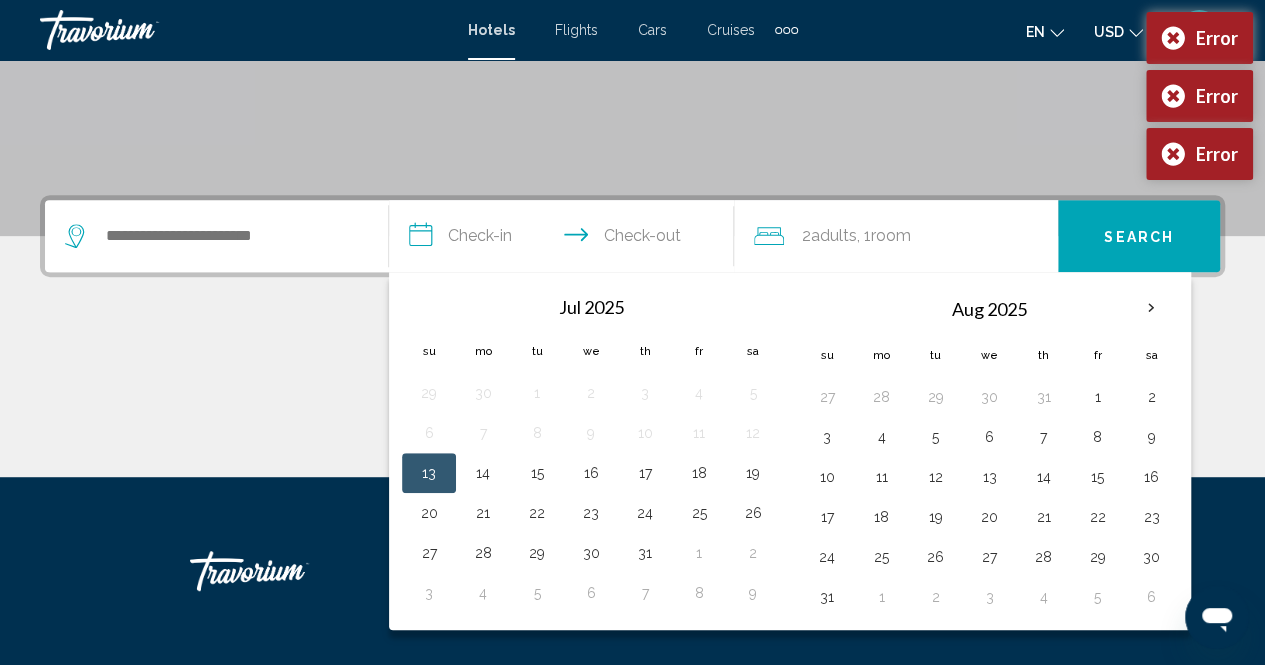 scroll, scrollTop: 420, scrollLeft: 0, axis: vertical 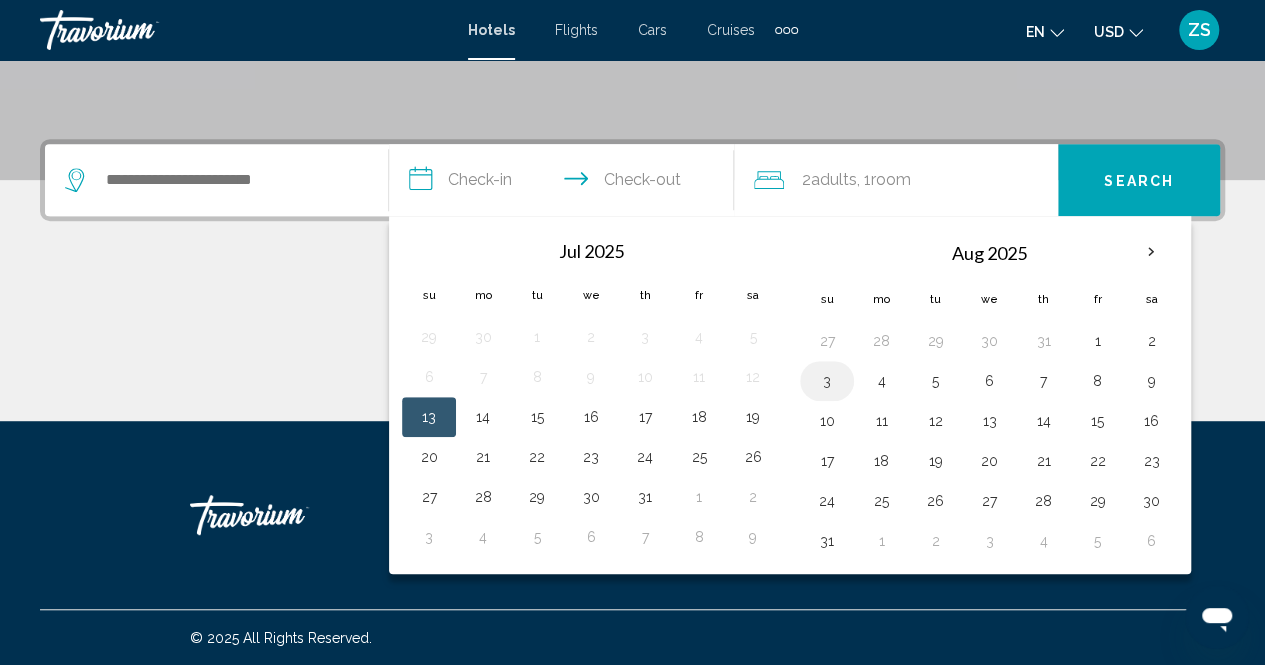 click on "3" at bounding box center [827, 381] 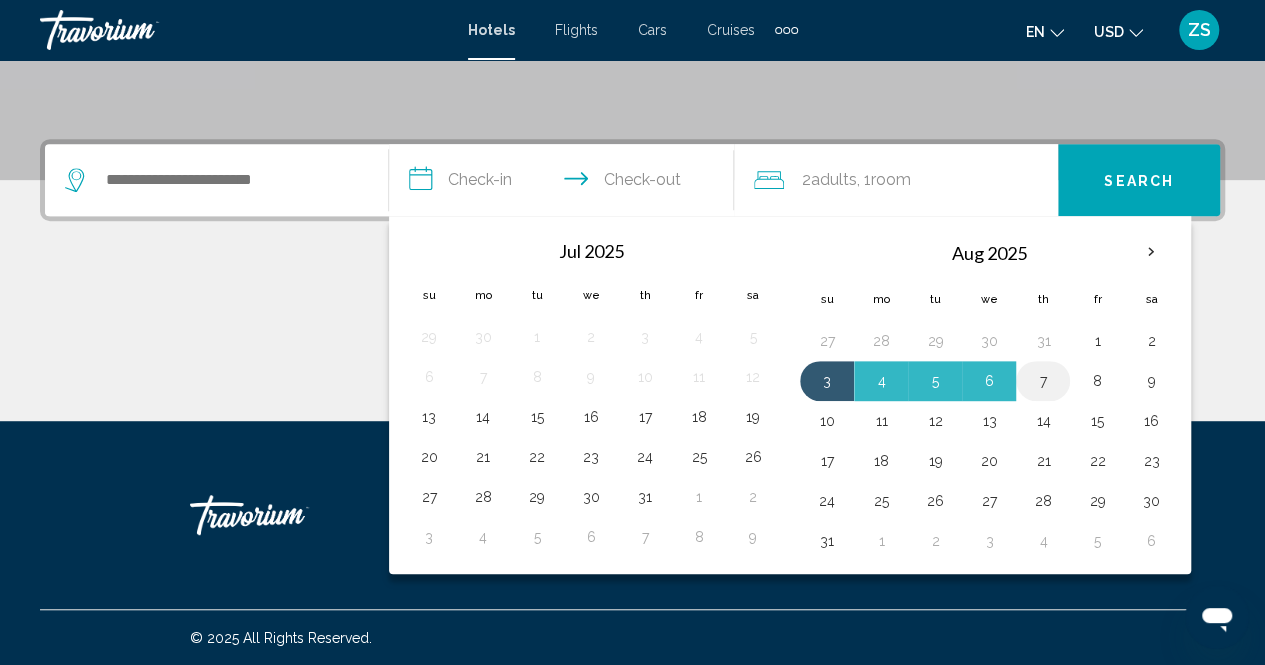 click on "7" at bounding box center (1043, 381) 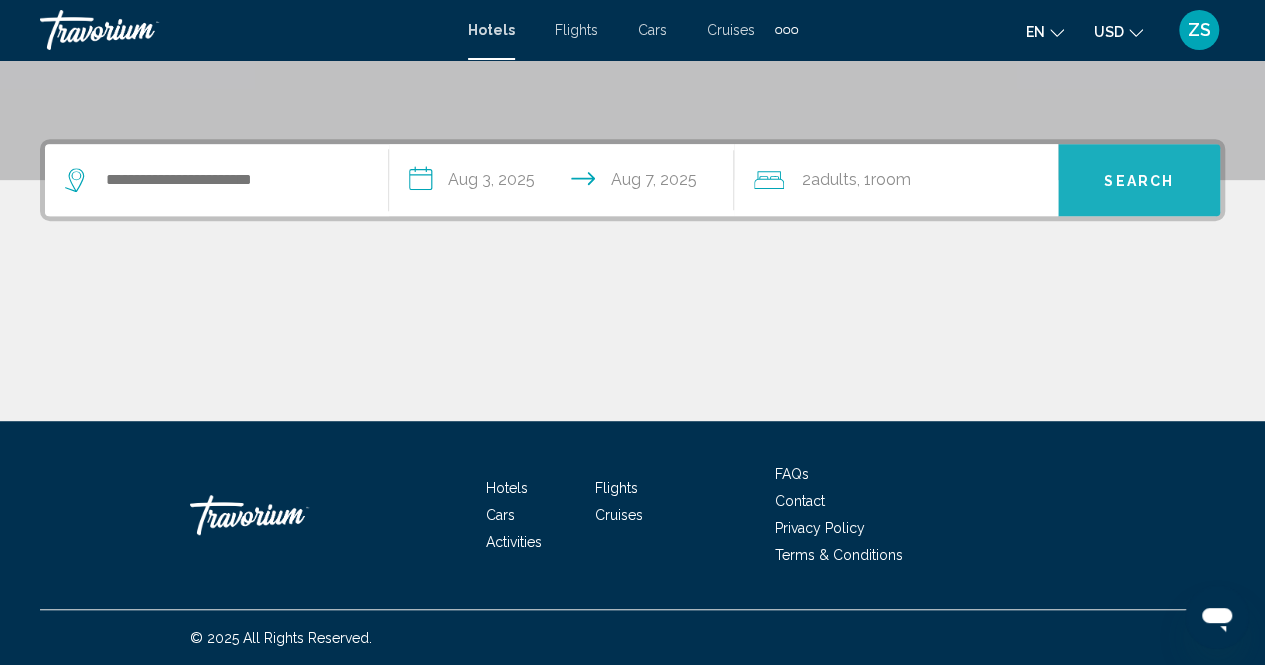 click on "Search" at bounding box center [1139, 180] 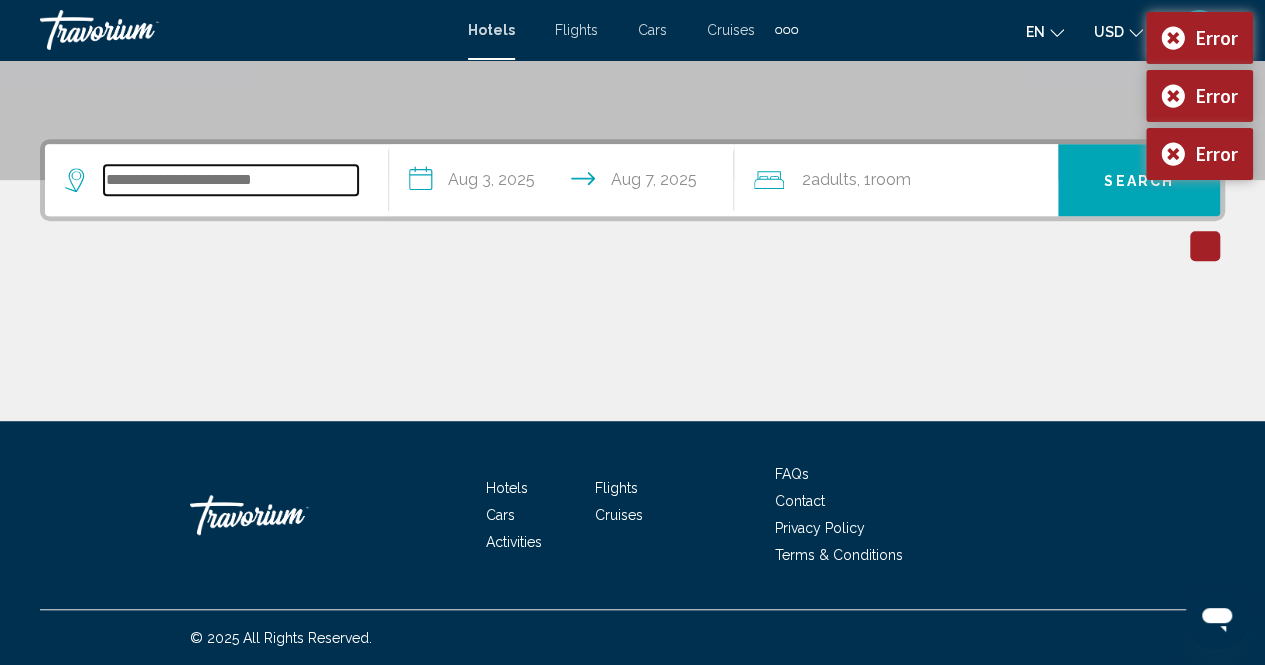 click at bounding box center [231, 180] 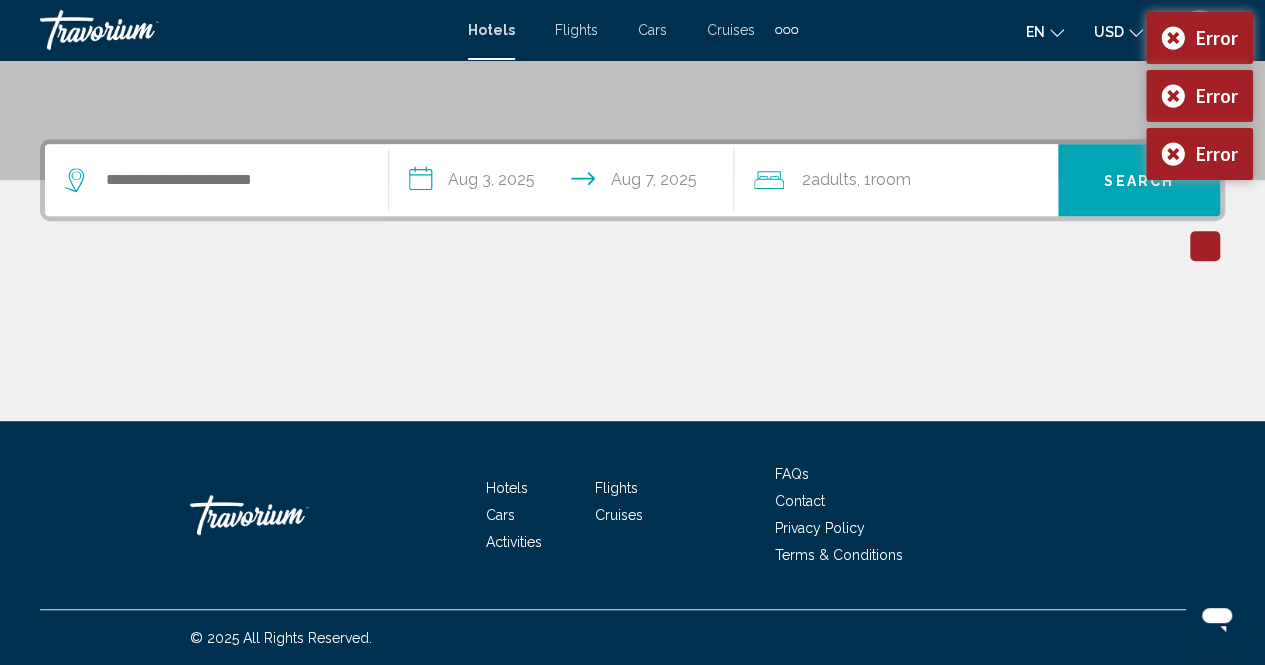 scroll, scrollTop: 0, scrollLeft: 0, axis: both 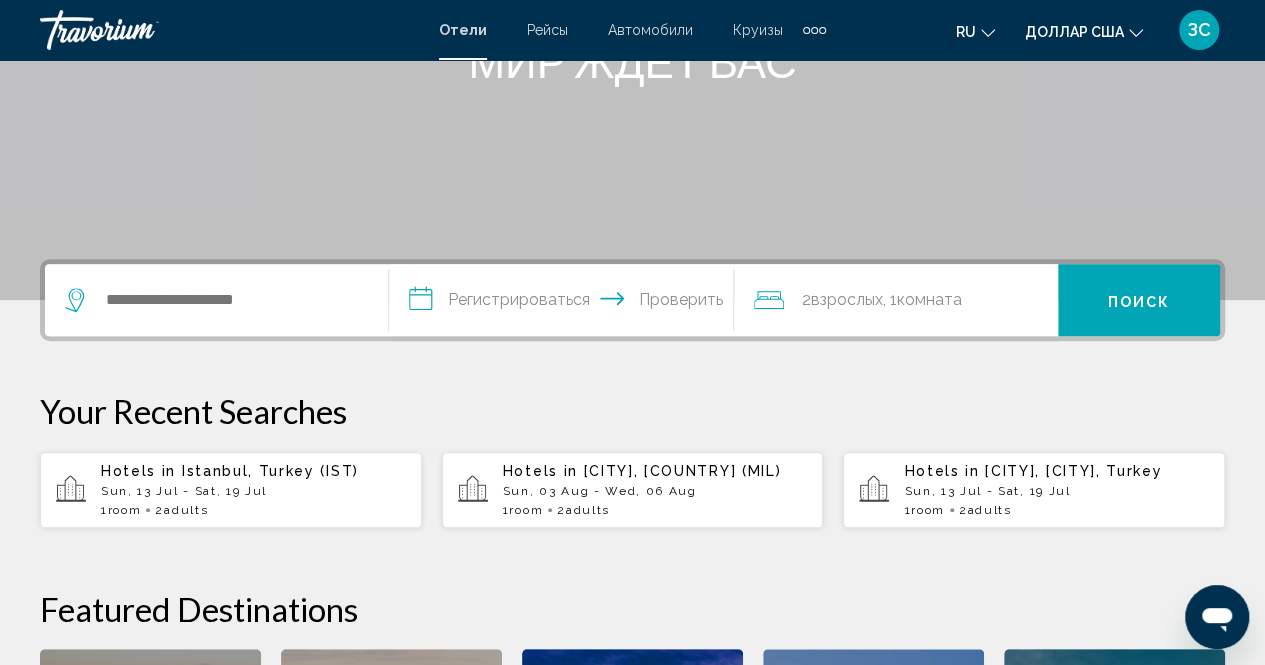 click on "Sun, 13 Jul - Sat, 19 Jul" at bounding box center (253, 491) 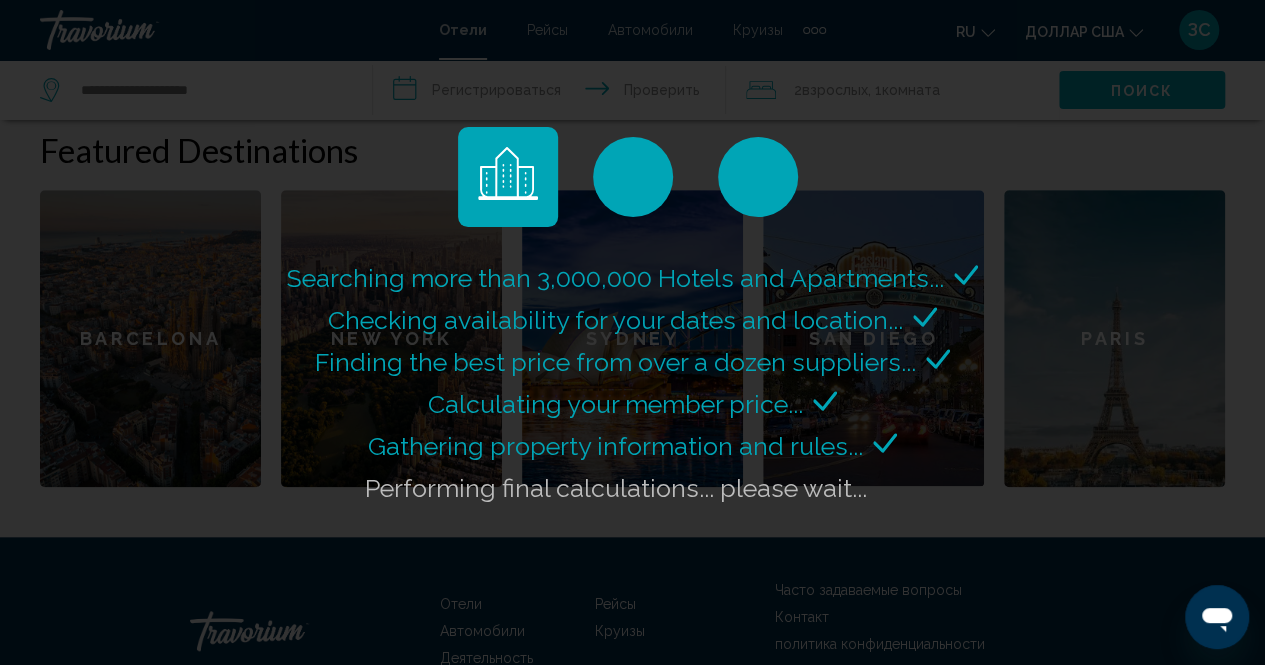 scroll, scrollTop: 800, scrollLeft: 0, axis: vertical 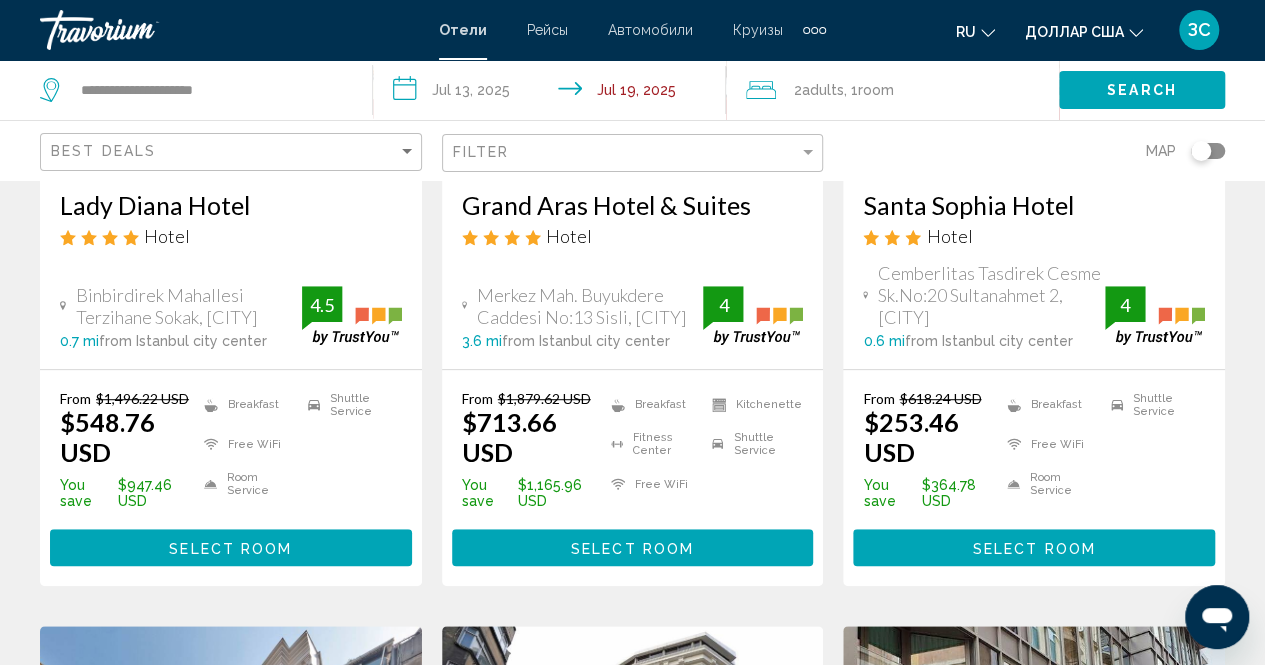click at bounding box center [814, 30] 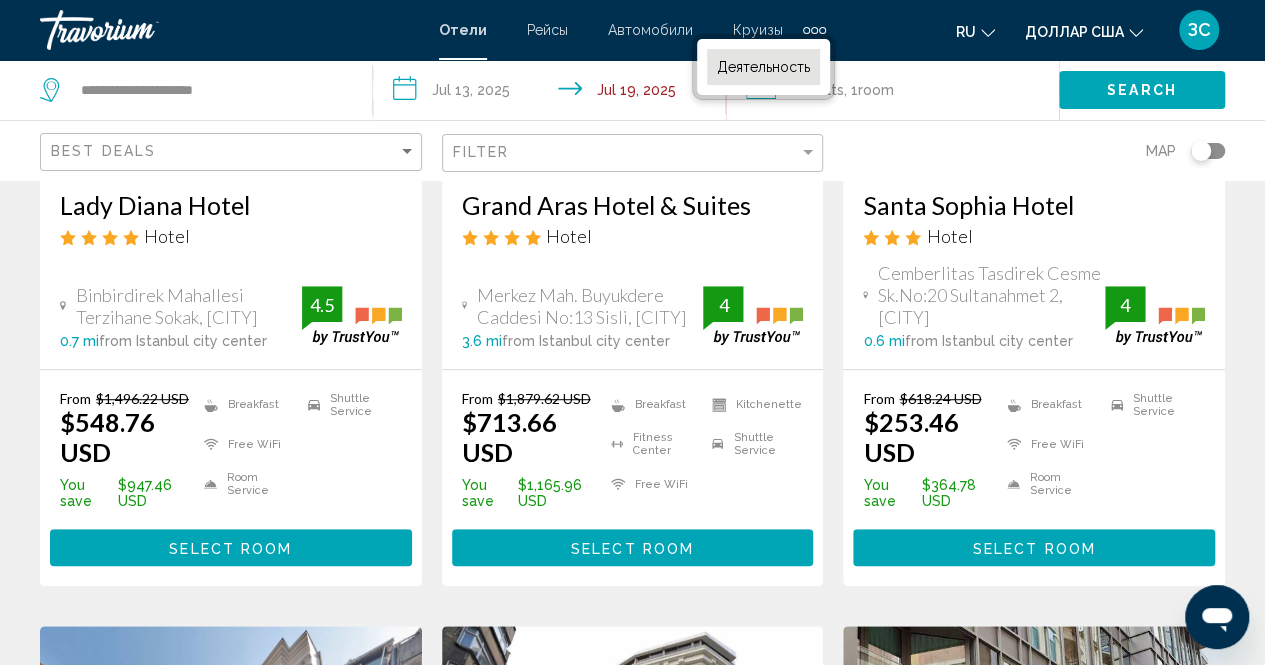 click on "Деятельность" at bounding box center [763, 67] 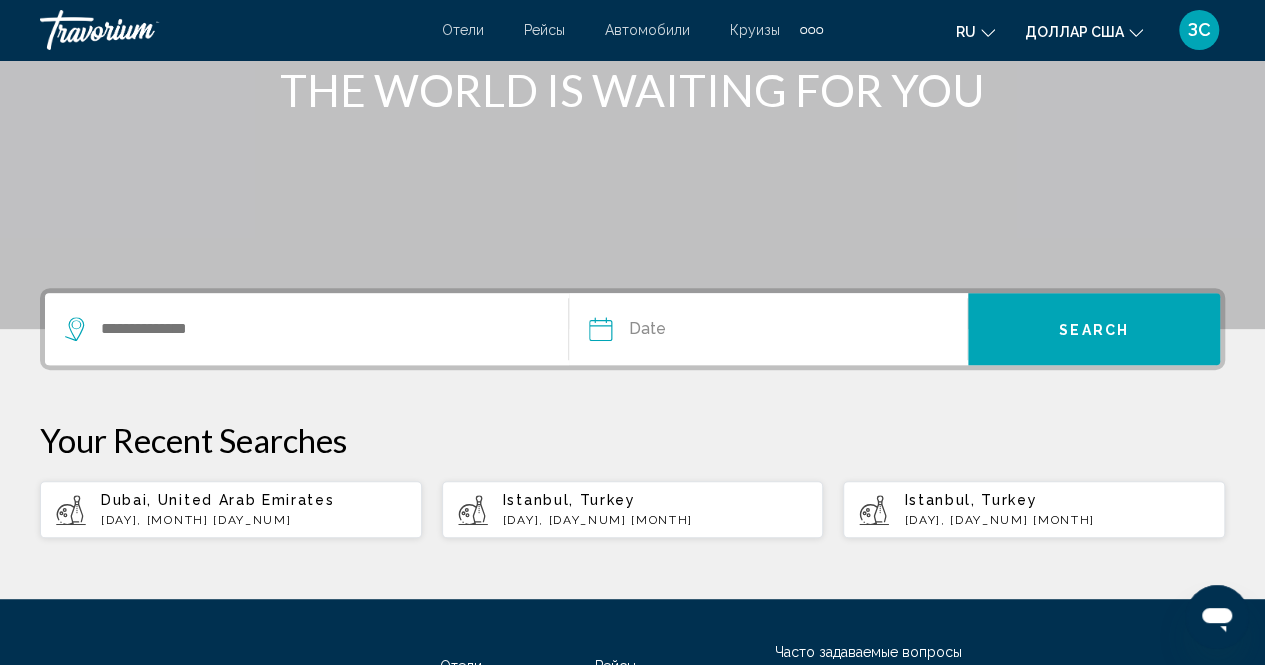scroll, scrollTop: 300, scrollLeft: 0, axis: vertical 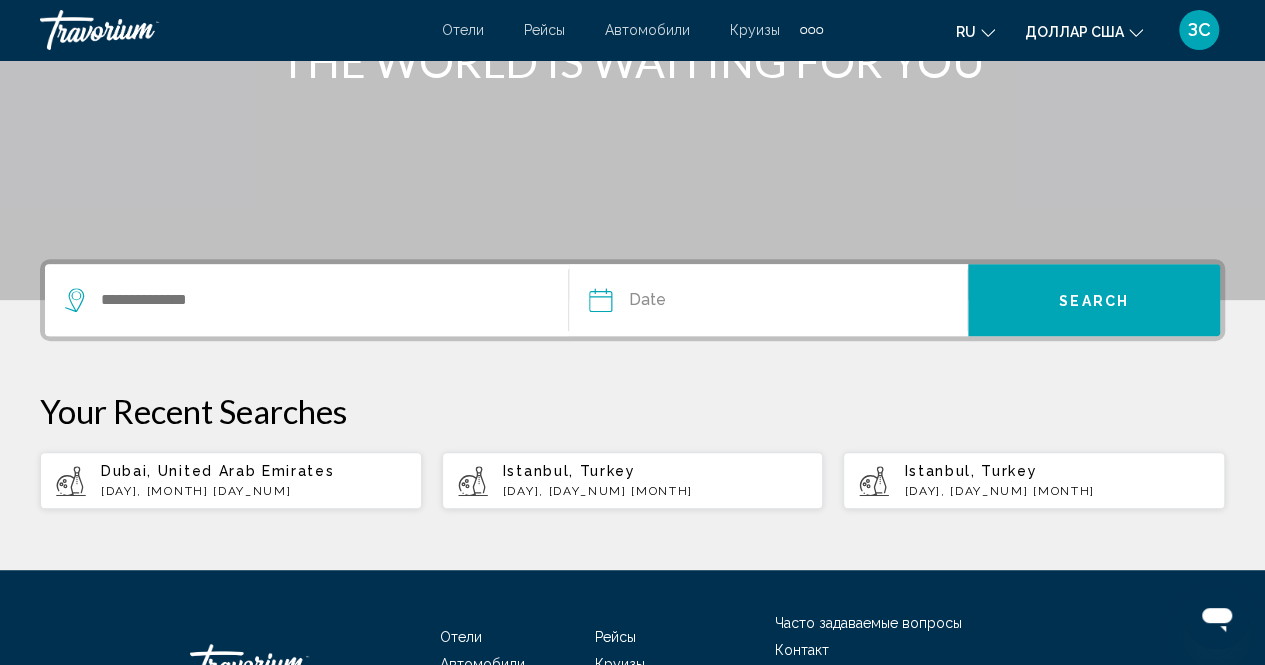 click on "Dubai, United Arab Emirates  Wed, 21 May" at bounding box center (253, 480) 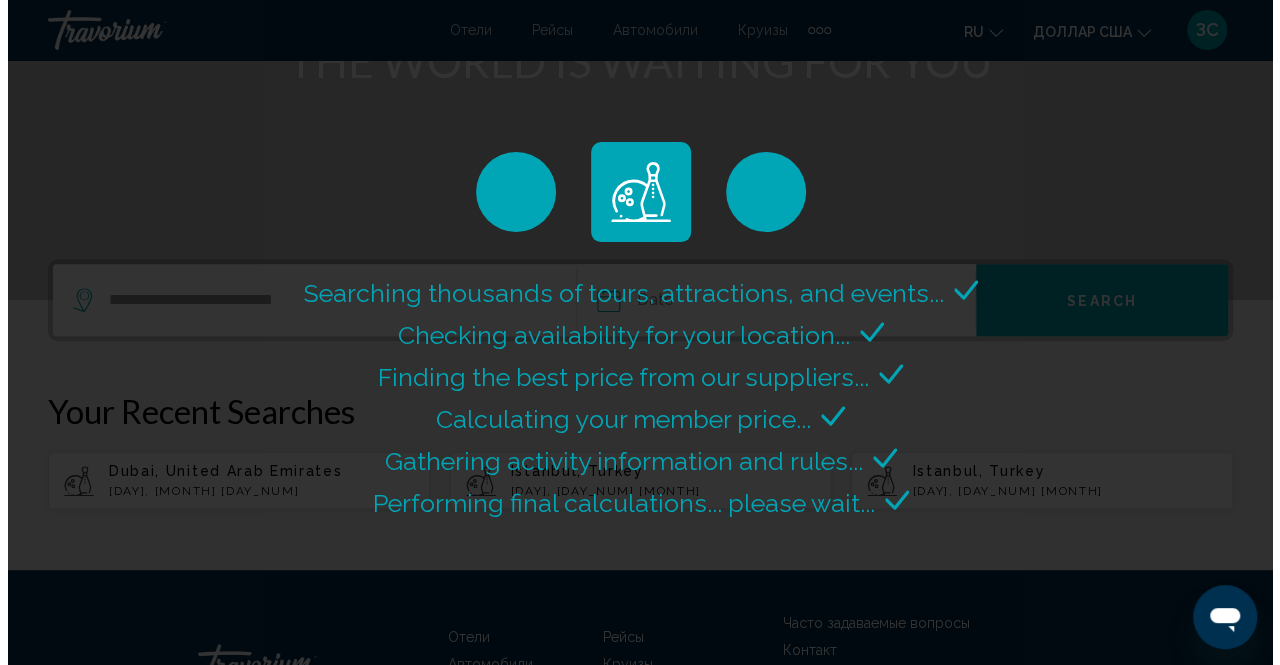 scroll, scrollTop: 0, scrollLeft: 0, axis: both 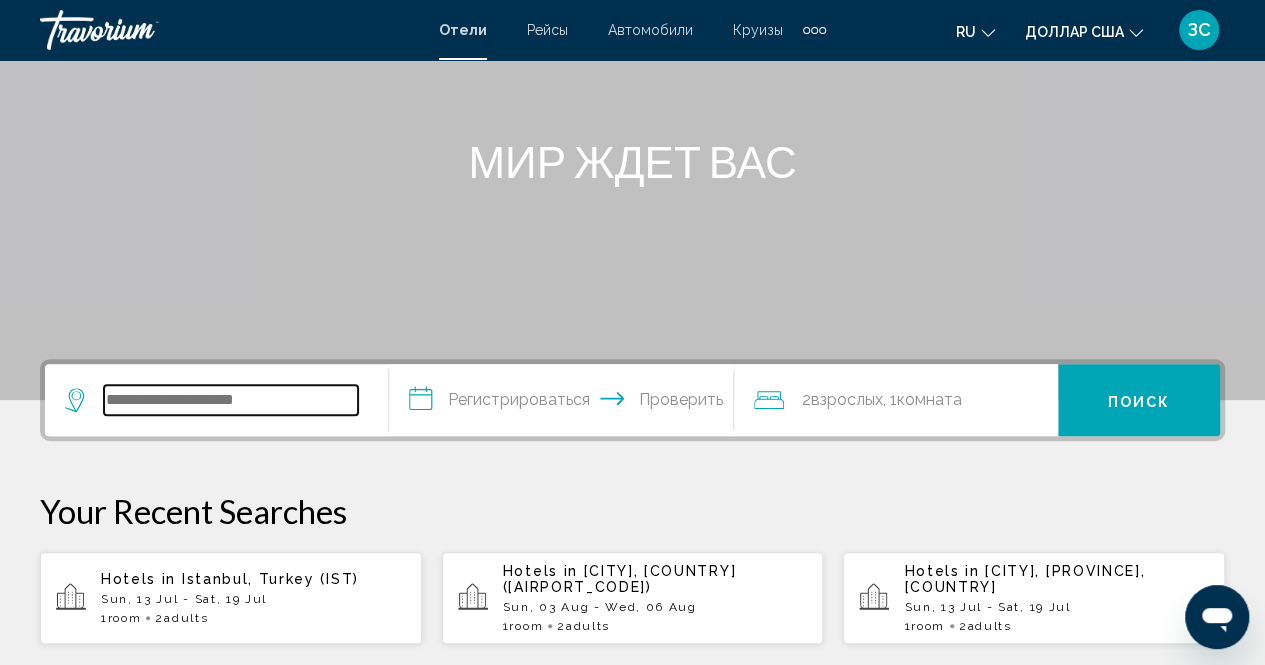 click at bounding box center [231, 400] 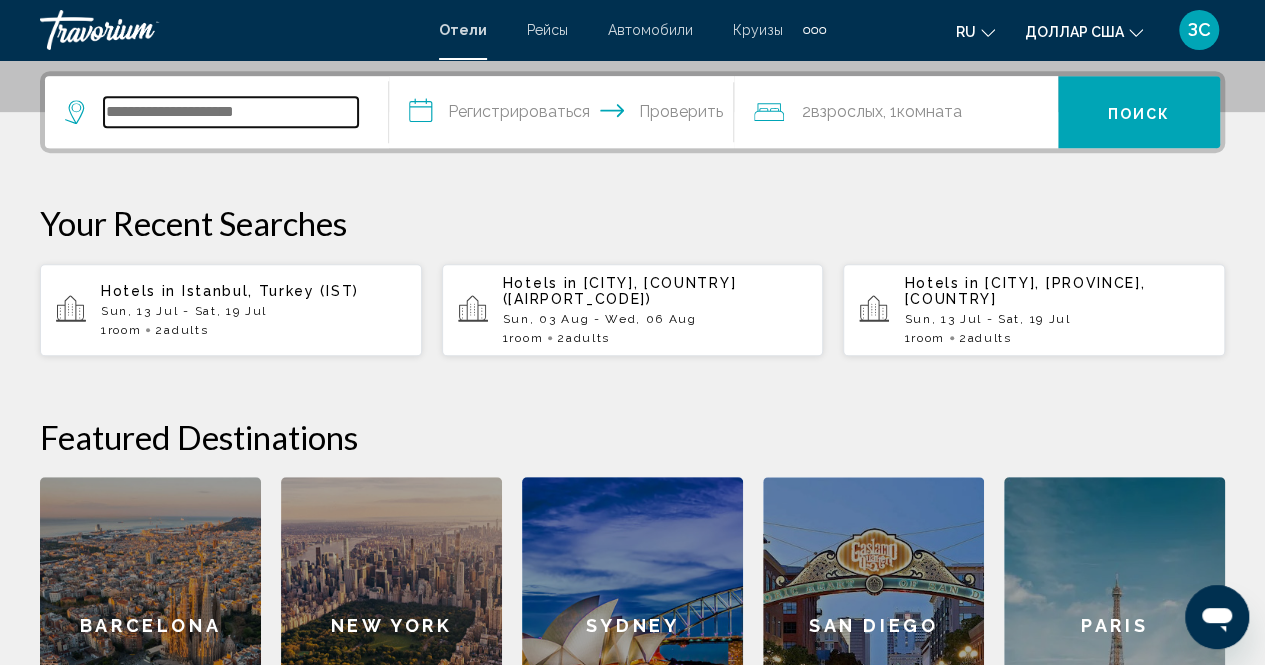 scroll, scrollTop: 494, scrollLeft: 0, axis: vertical 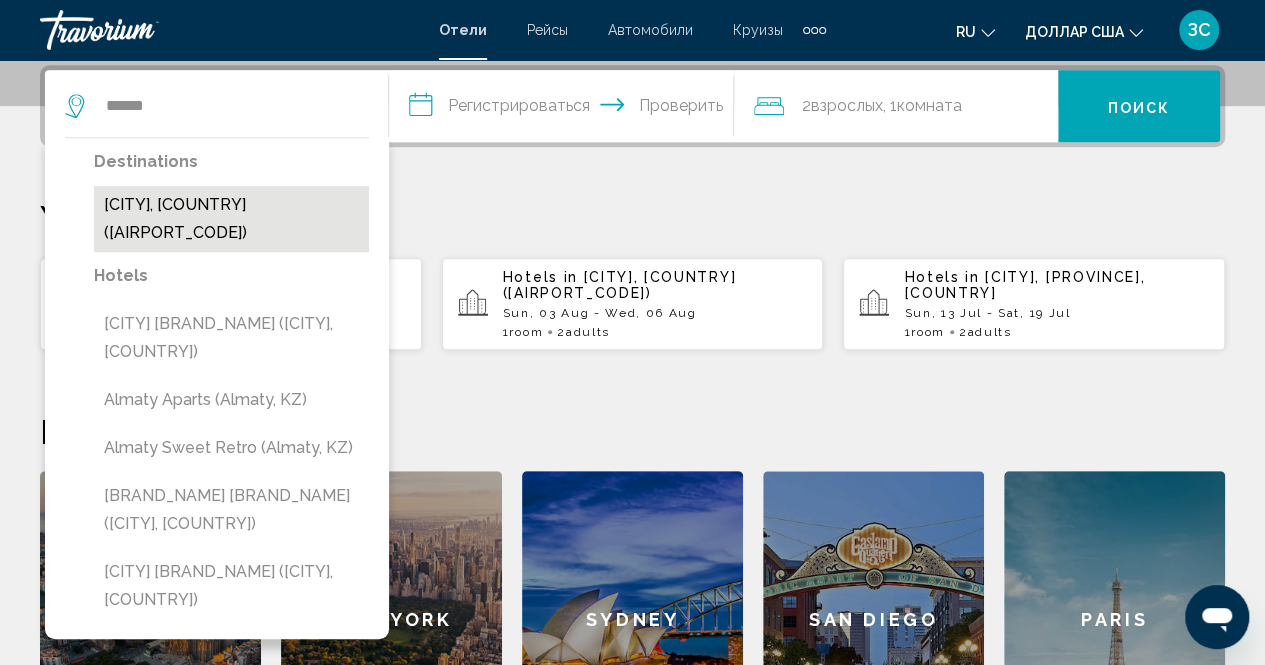 click on "Almaty, Kazakhstan (ALA)" at bounding box center [231, 219] 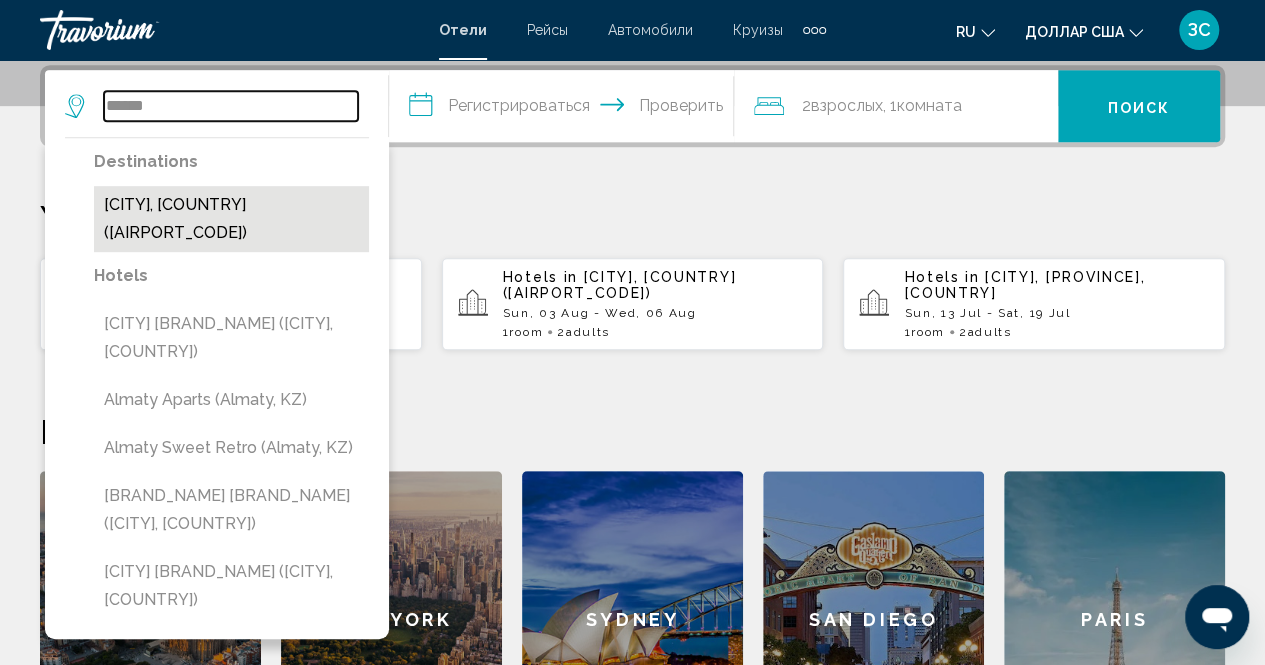 type on "**********" 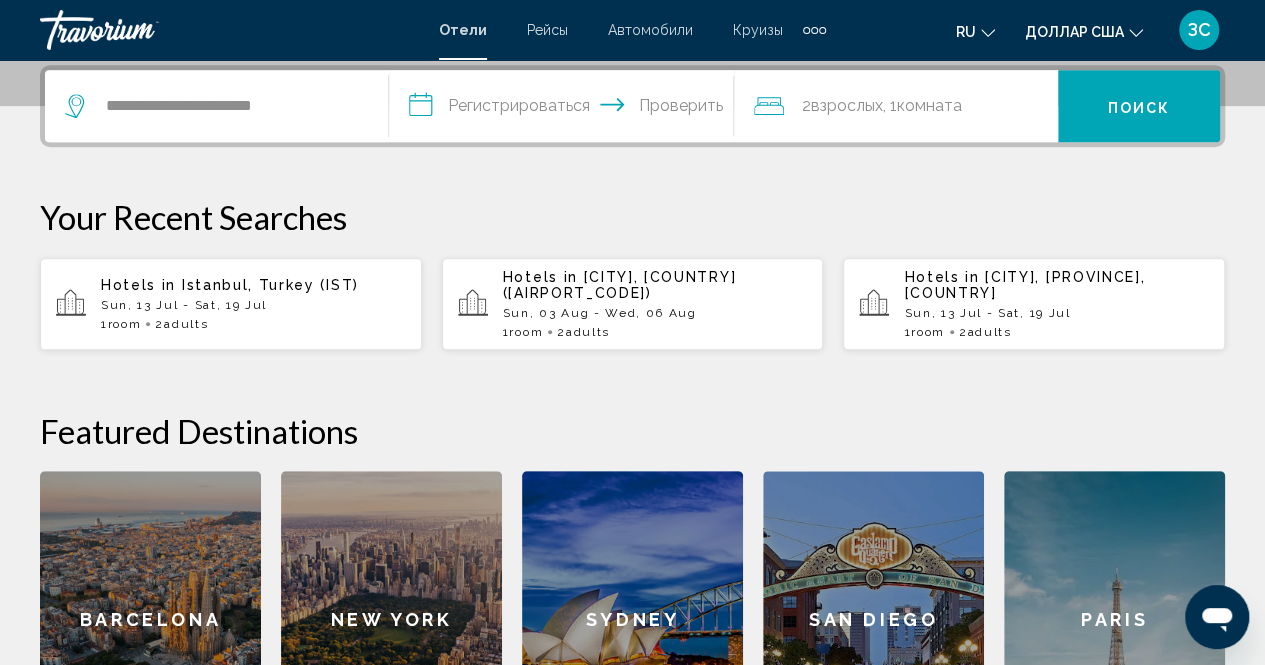 click on "**********" at bounding box center (565, 109) 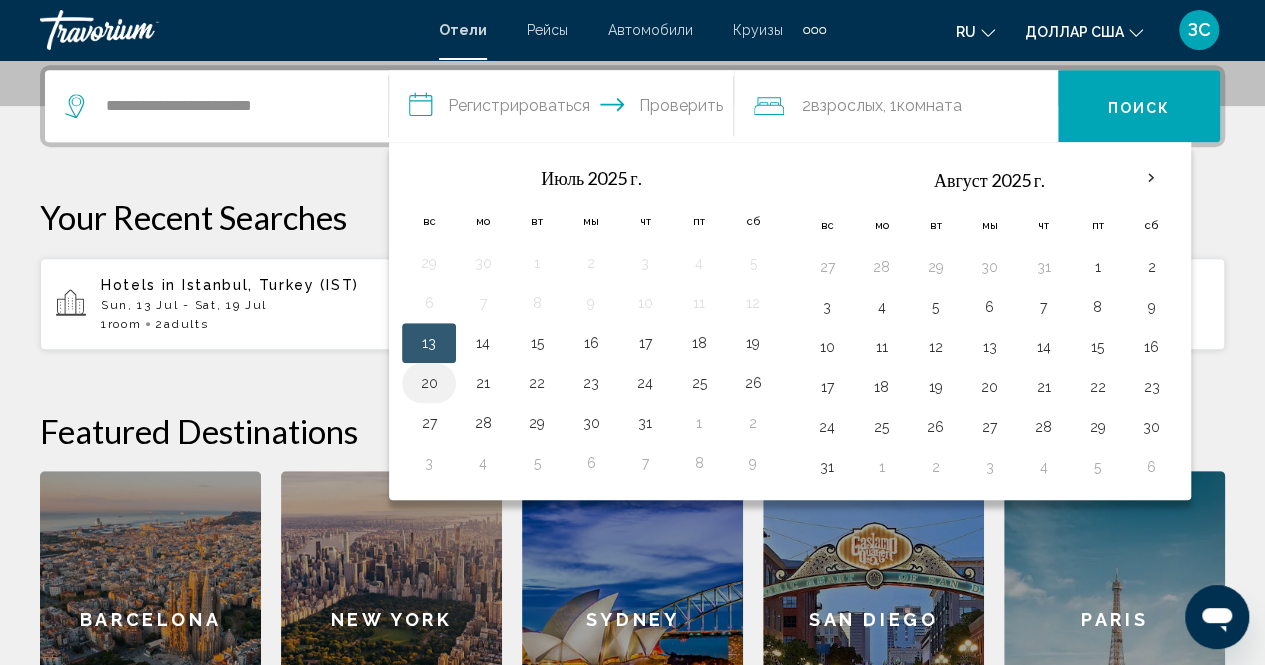 click on "20" at bounding box center (429, 383) 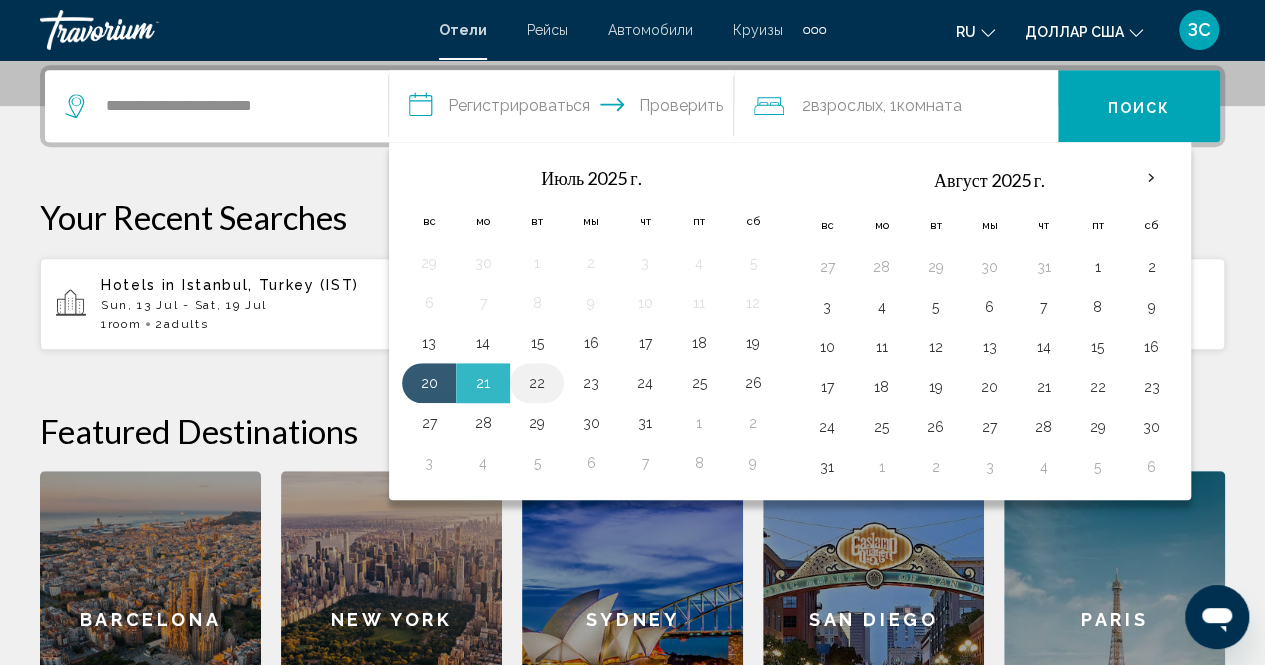 click on "22" at bounding box center [537, 383] 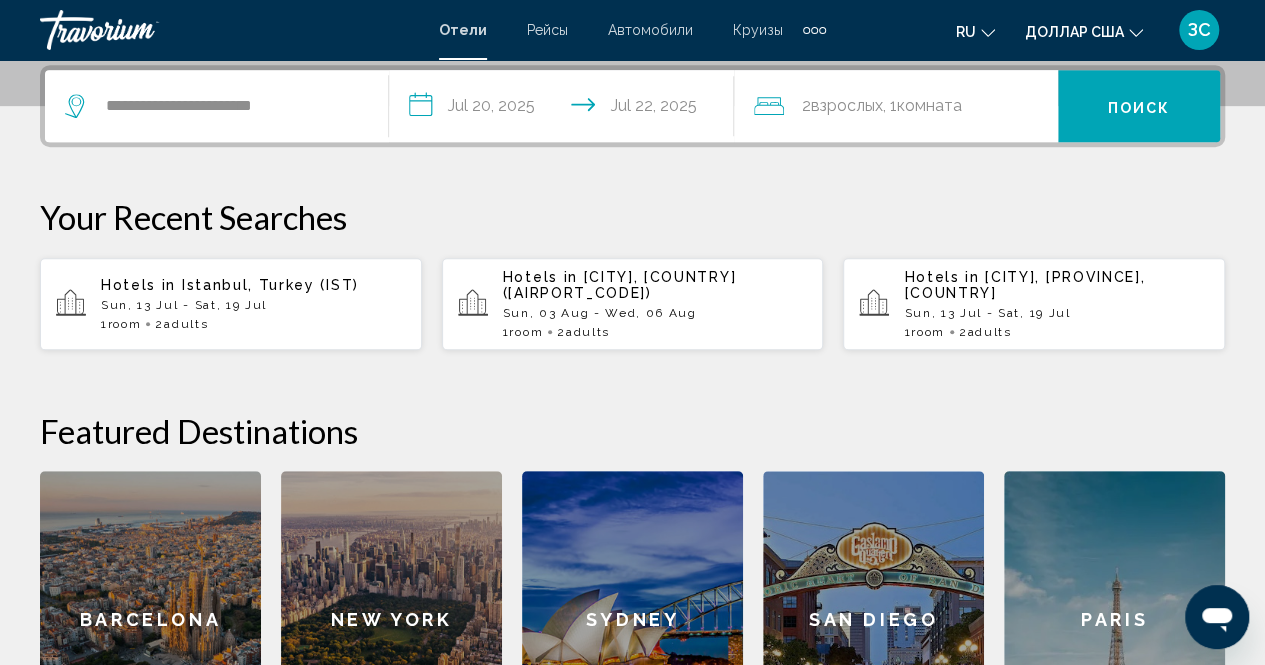 click on "Поиск" at bounding box center [1139, 107] 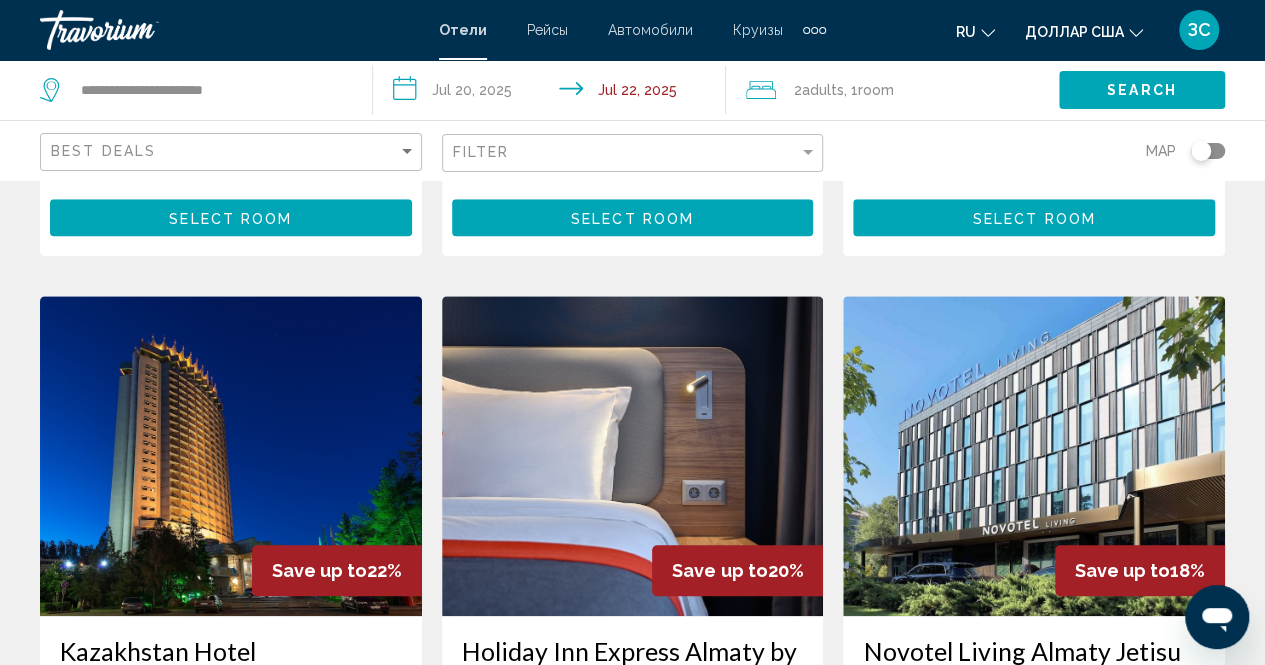 scroll, scrollTop: 600, scrollLeft: 0, axis: vertical 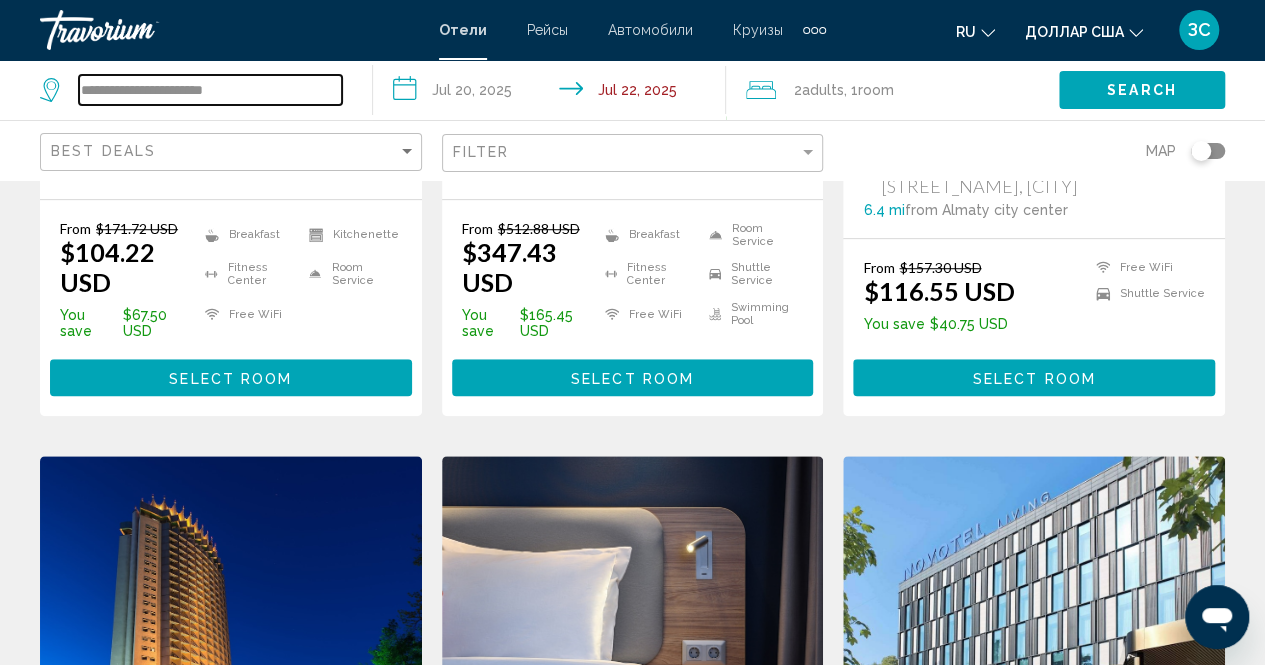 click on "**********" at bounding box center (210, 90) 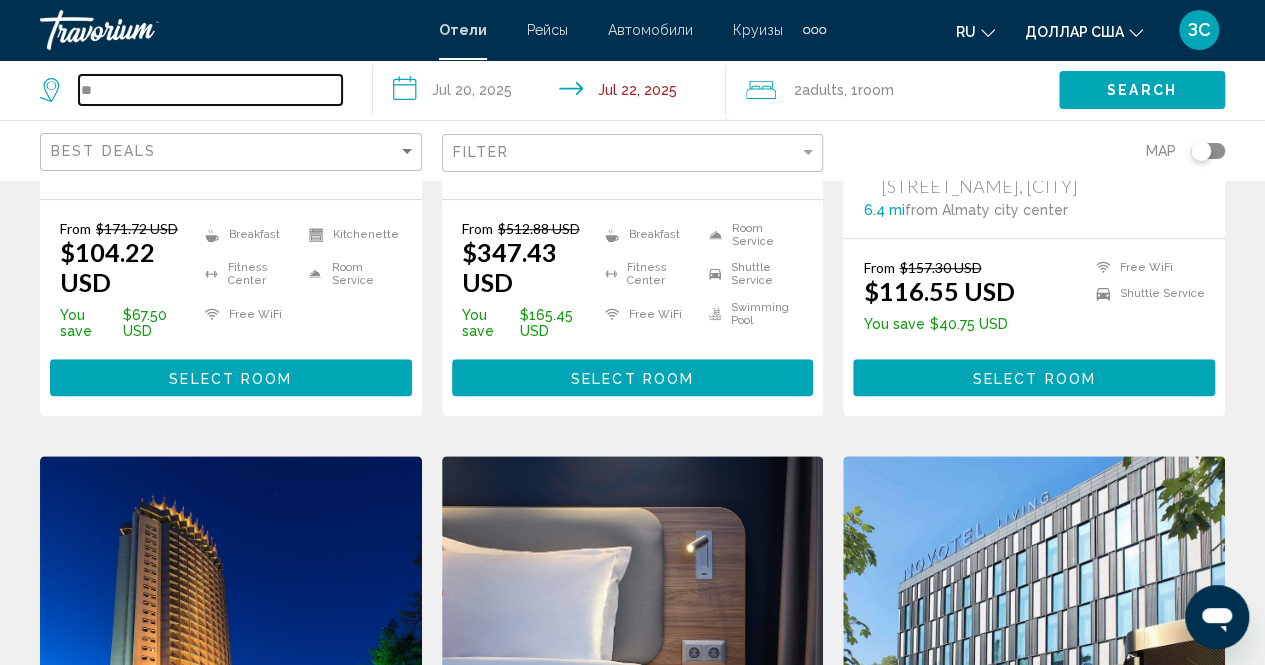 type on "*" 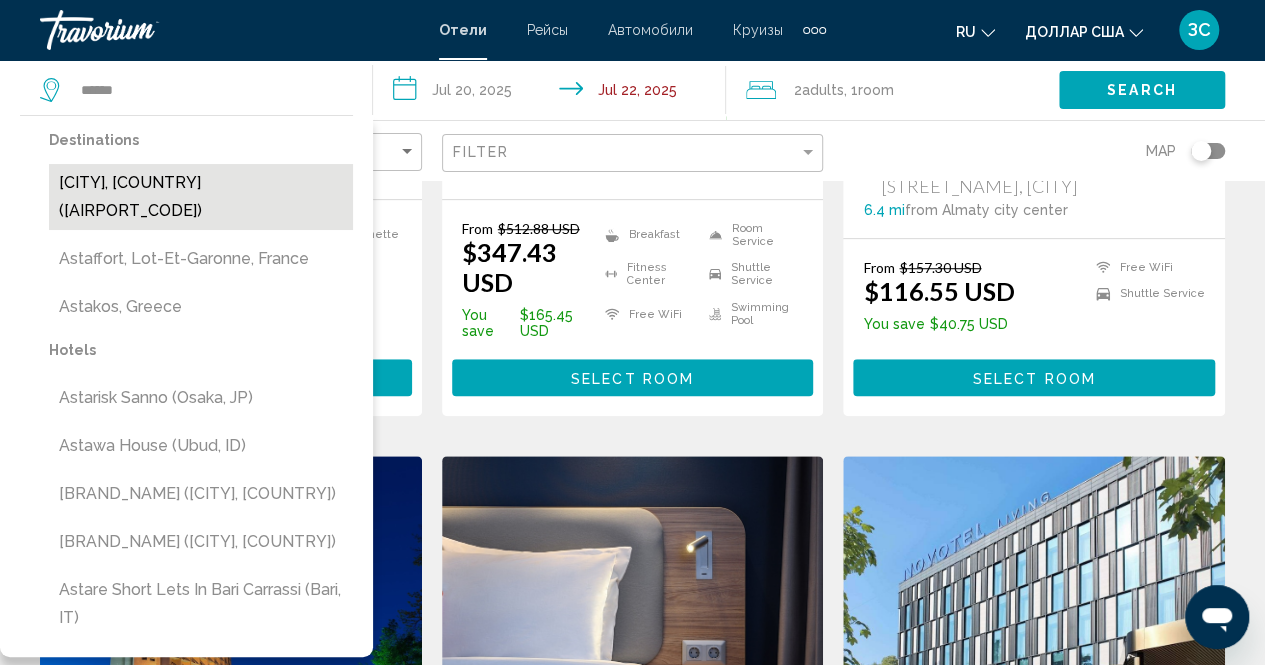 click on "Astana, Kazakhstan (TSE)" at bounding box center [201, 197] 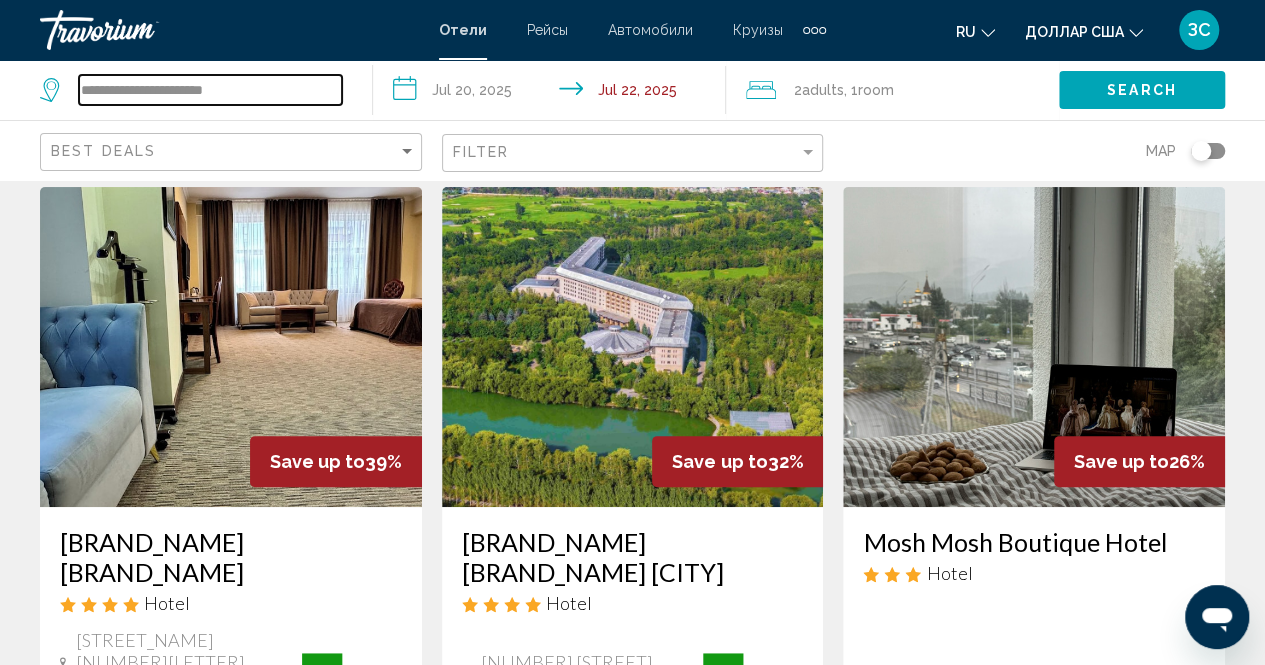 scroll, scrollTop: 0, scrollLeft: 0, axis: both 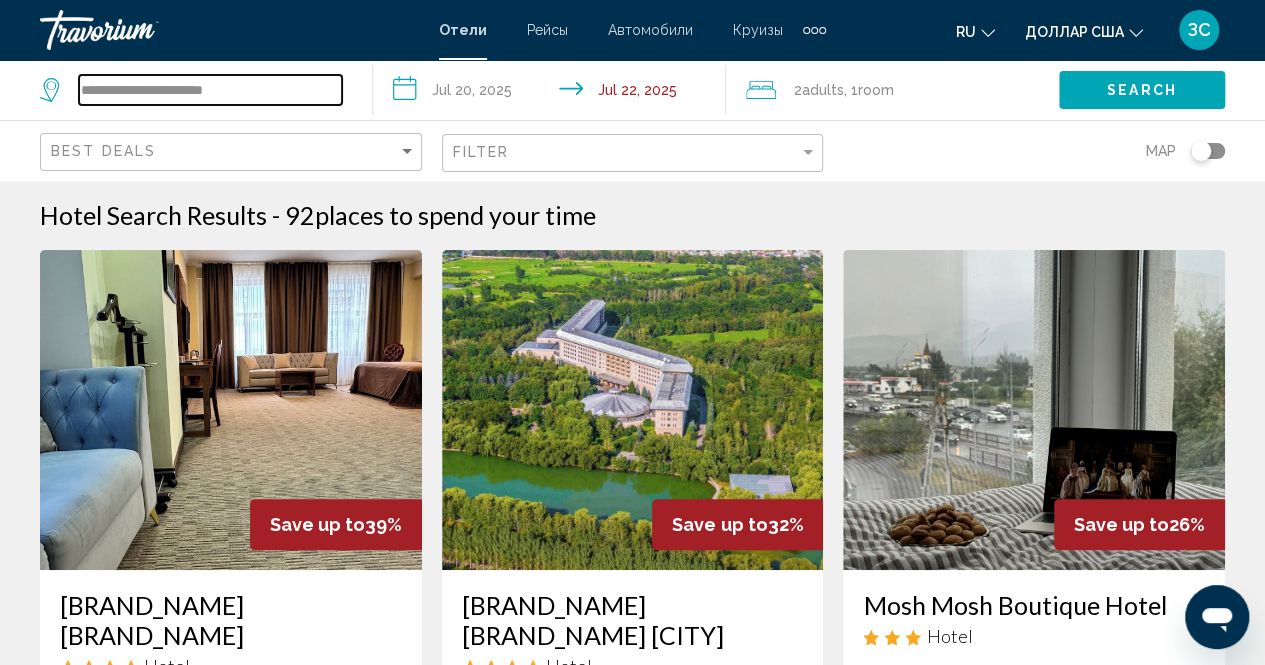 click on "**********" at bounding box center [210, 90] 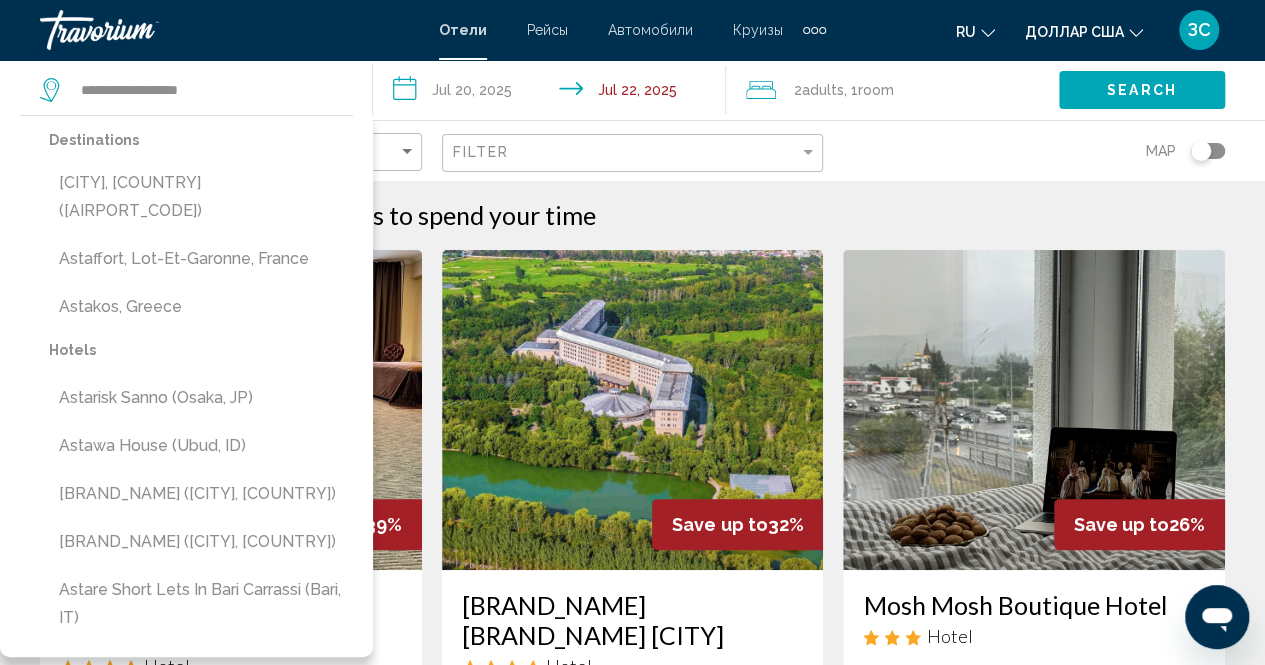 click on "Search" 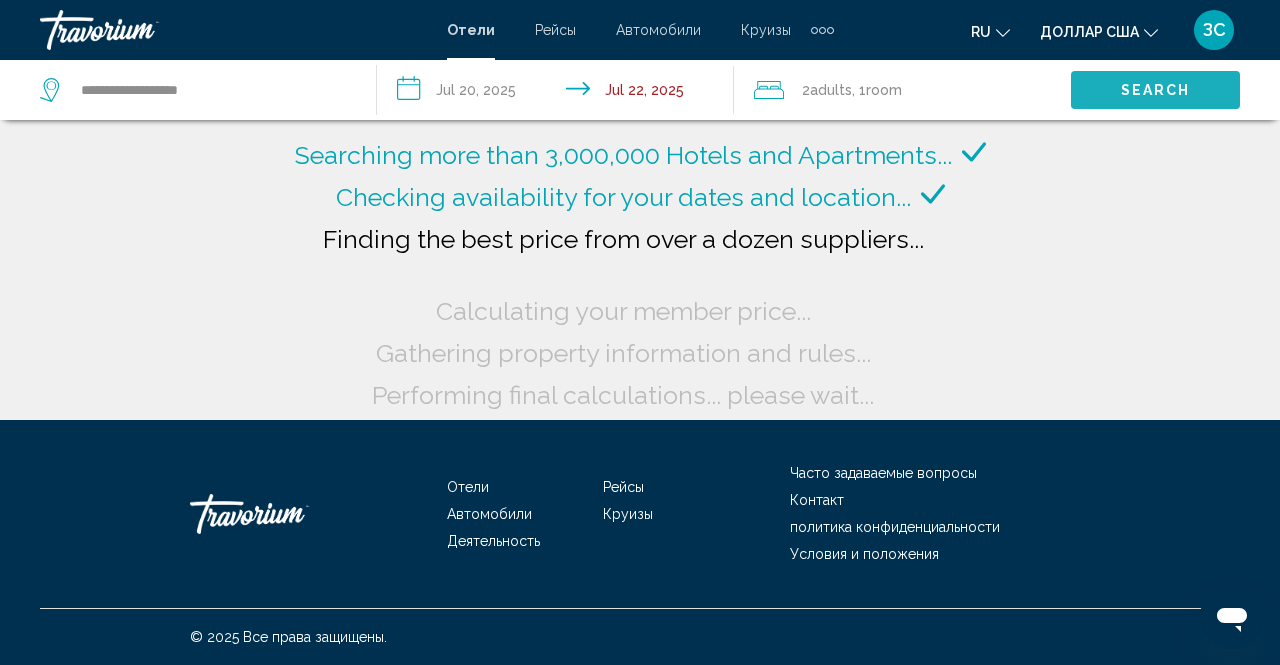 click on "Search" 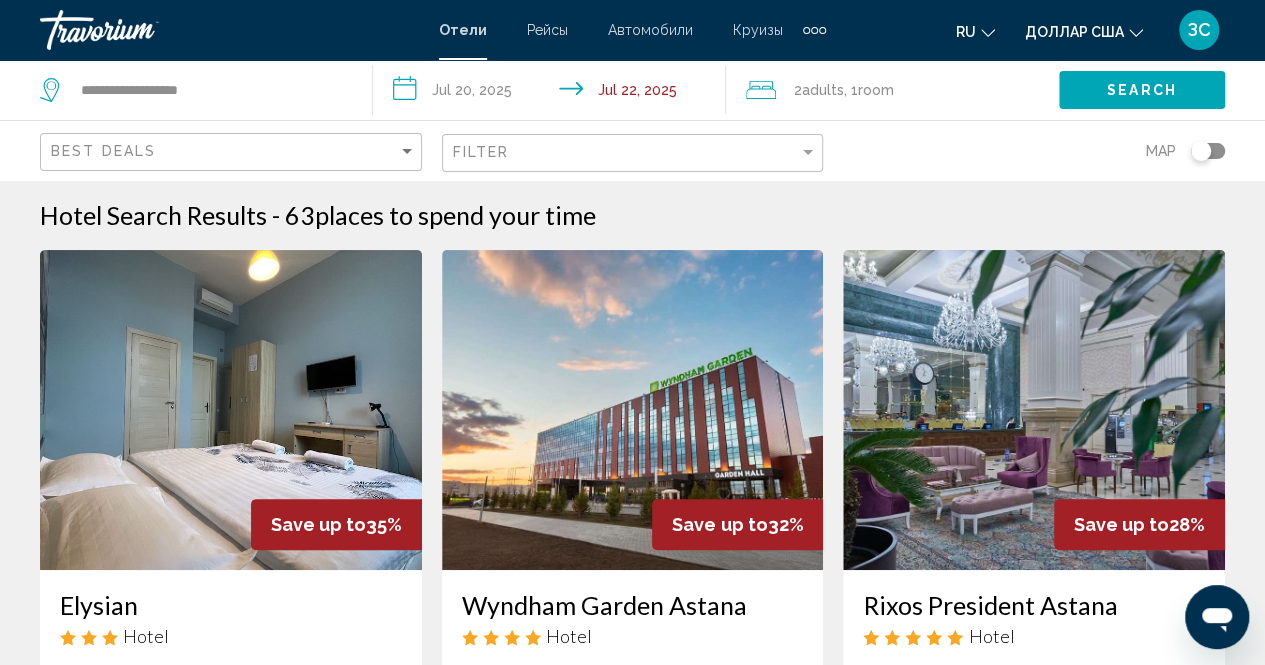 scroll, scrollTop: 0, scrollLeft: 0, axis: both 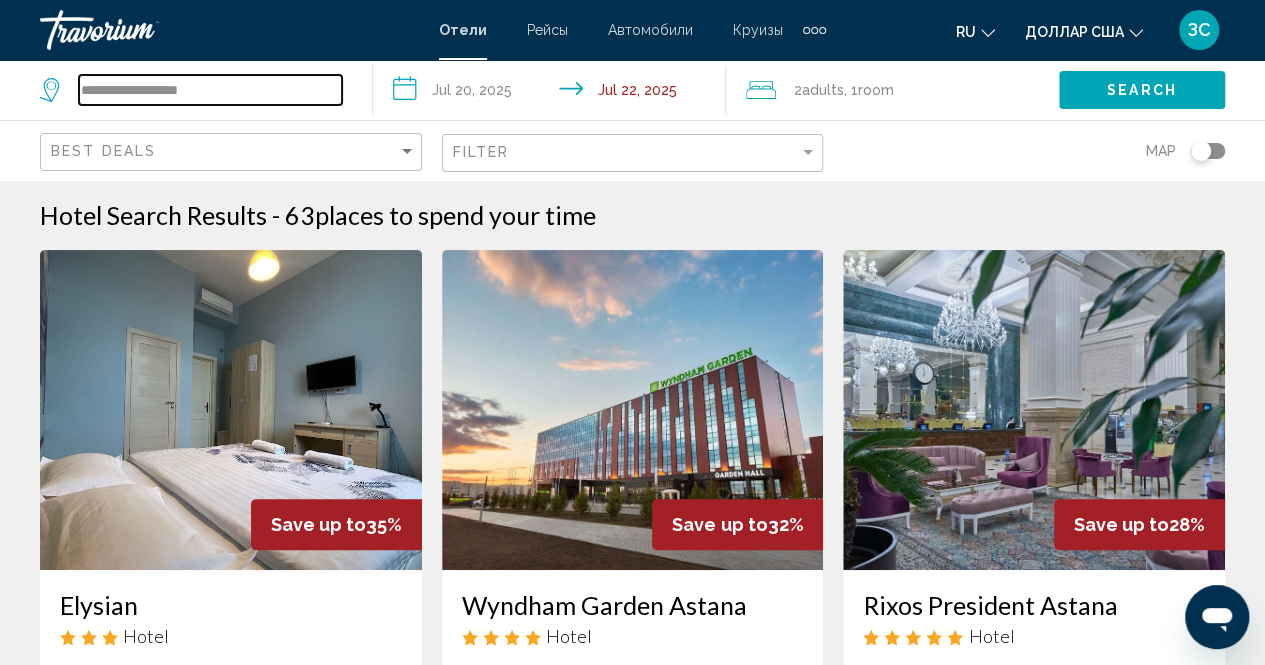 click on "**********" at bounding box center (210, 90) 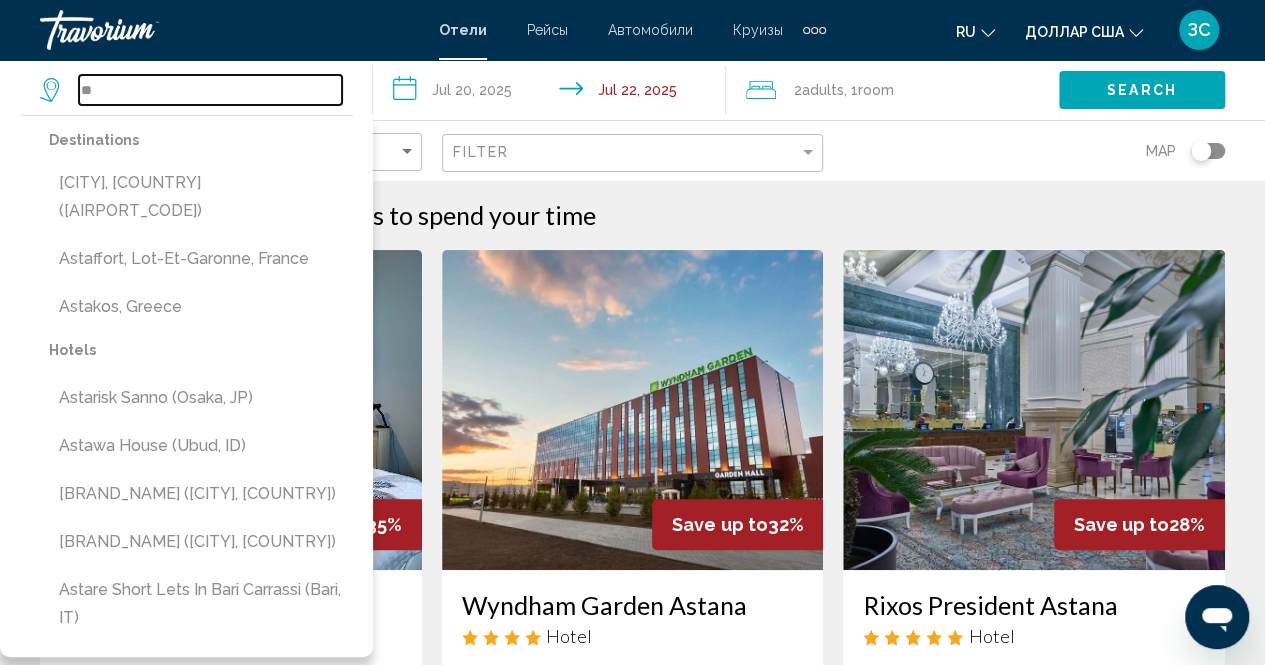 type on "*" 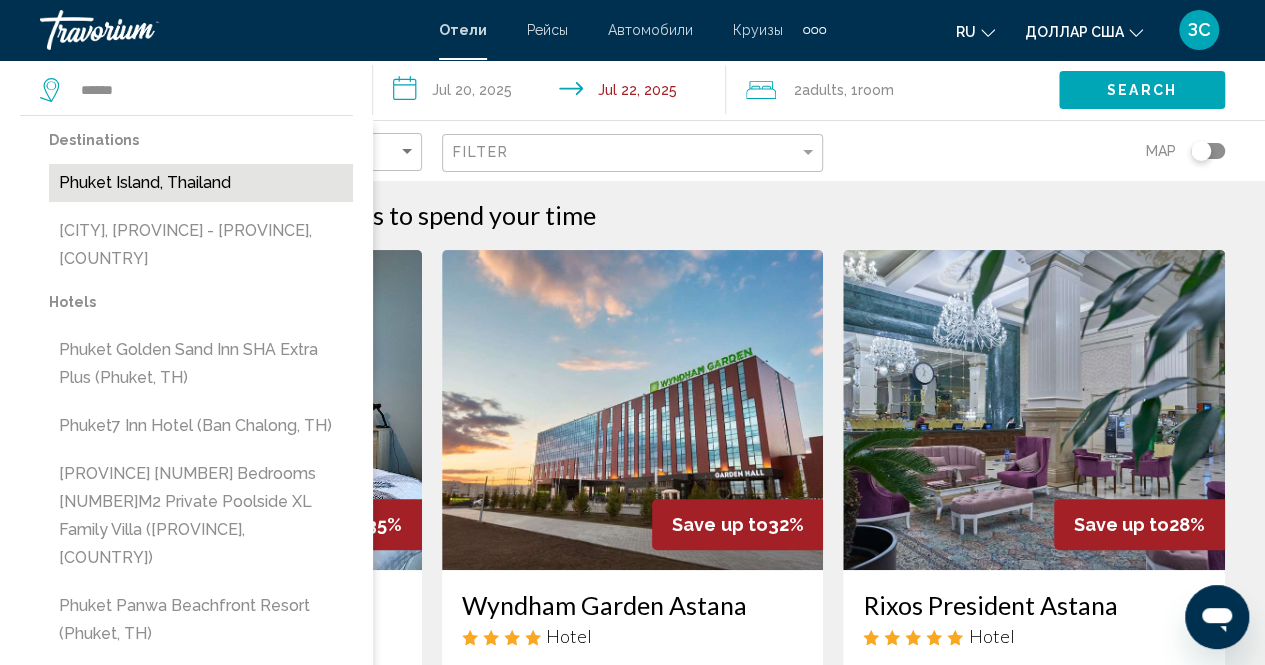 click on "Phuket Island, Thailand" at bounding box center (201, 183) 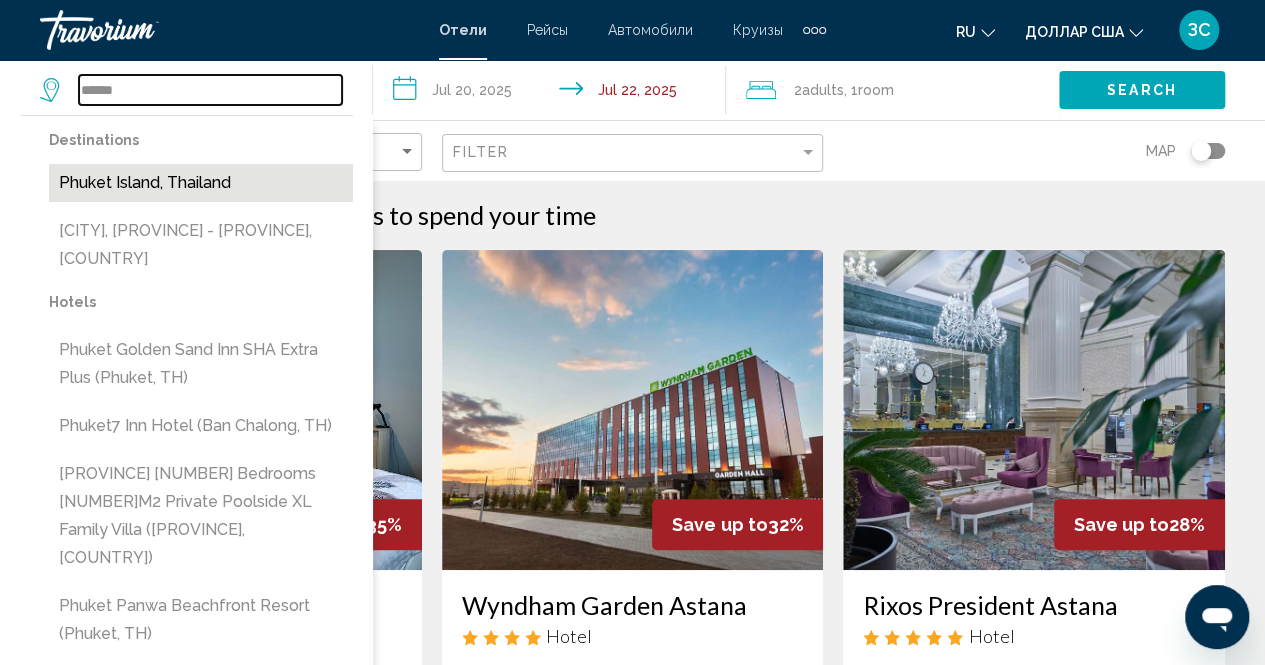 type on "**********" 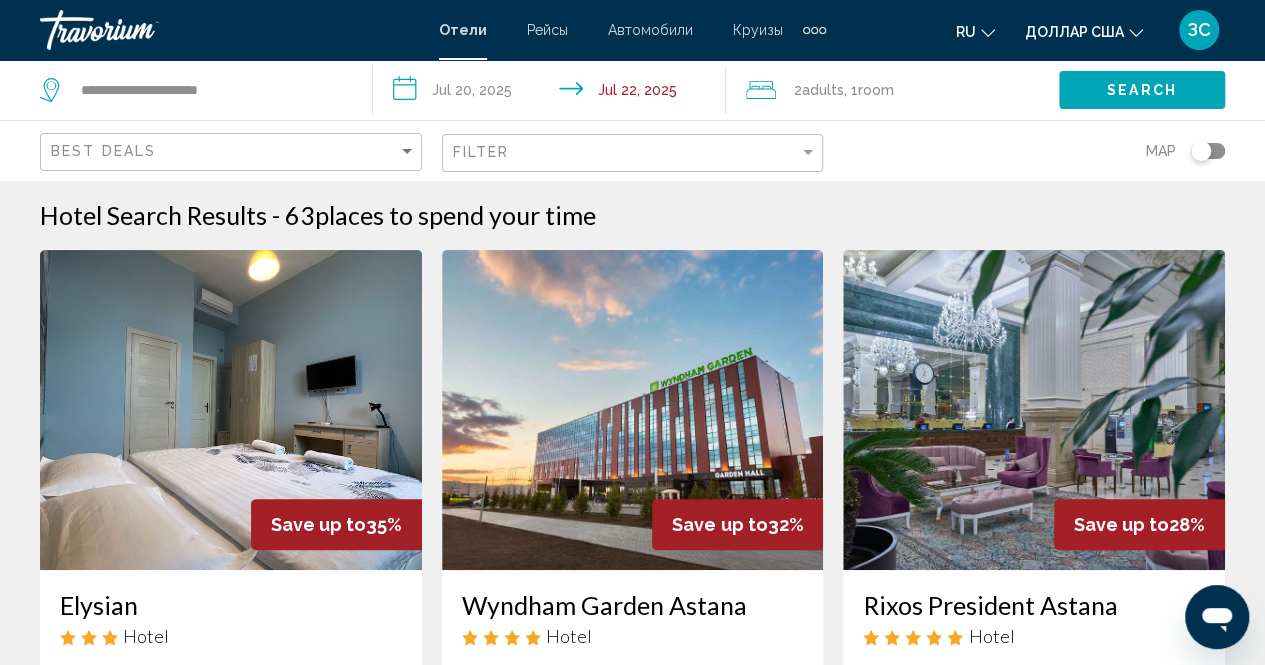 click on "**********" at bounding box center [553, 93] 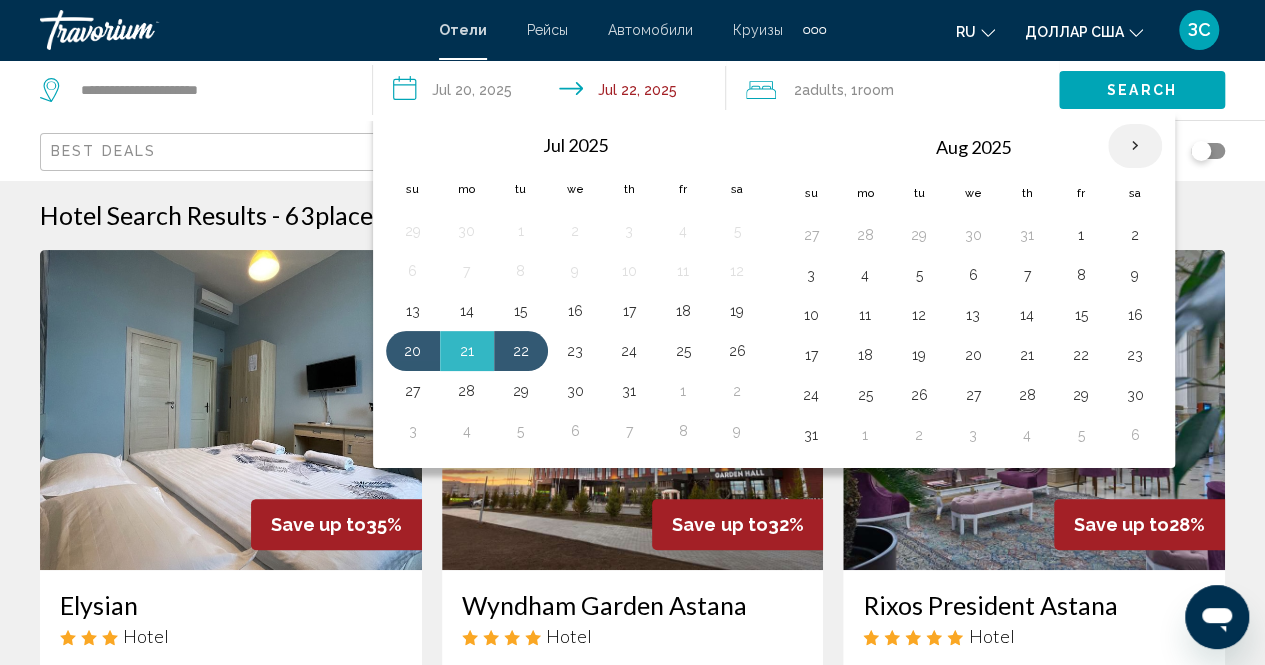 click at bounding box center (1135, 146) 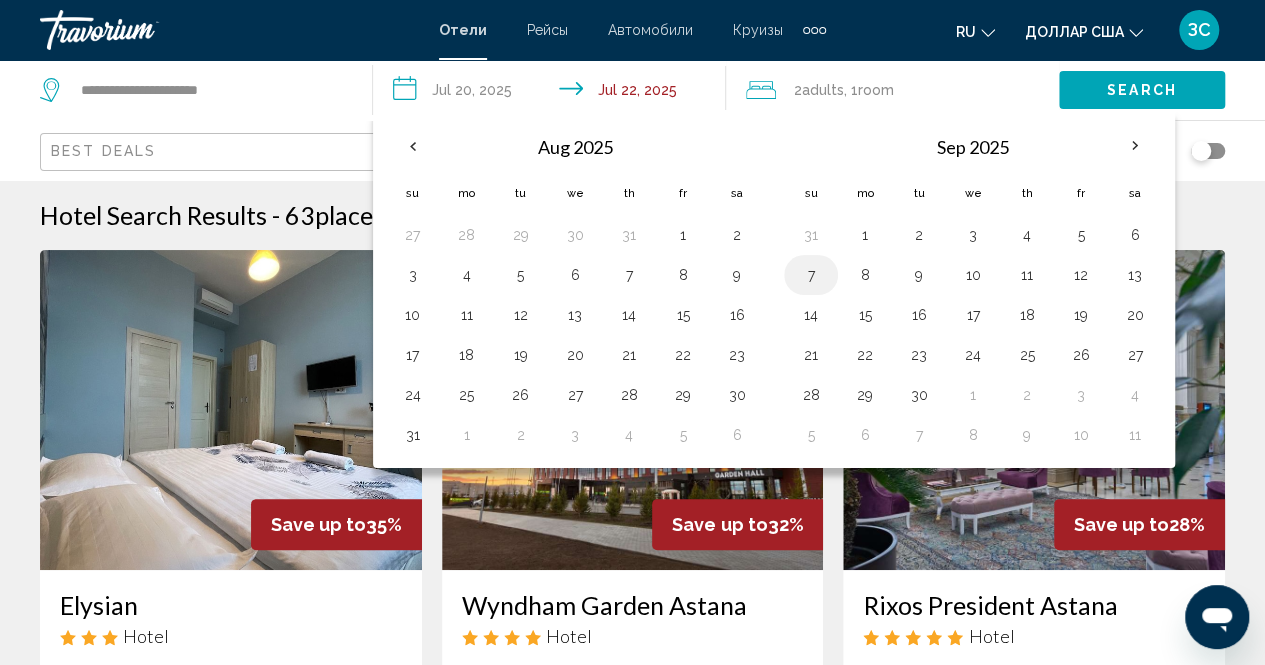 click on "7" at bounding box center (811, 275) 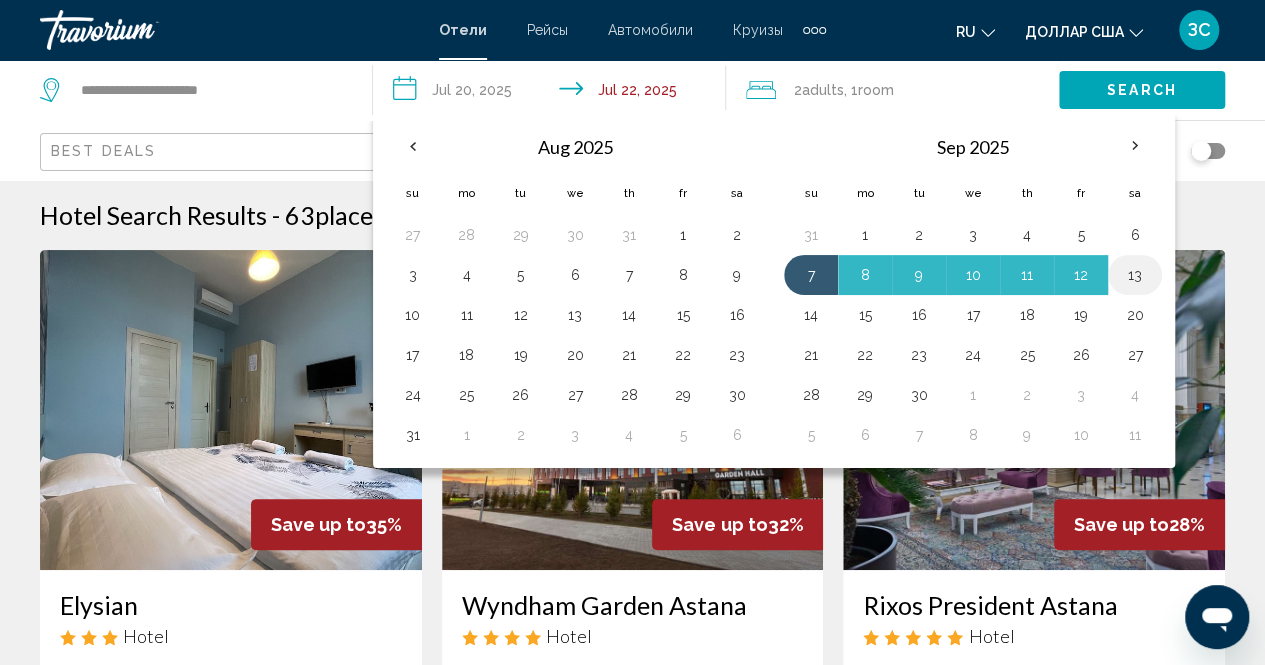 click on "13" at bounding box center [1135, 275] 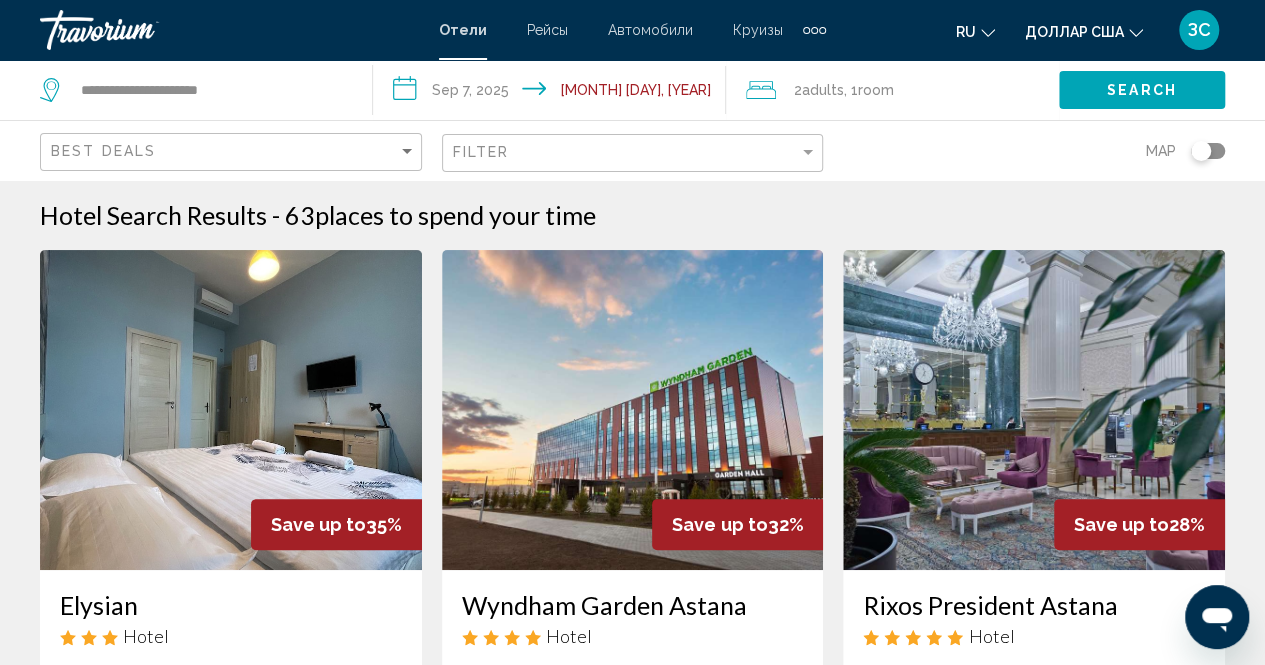 click 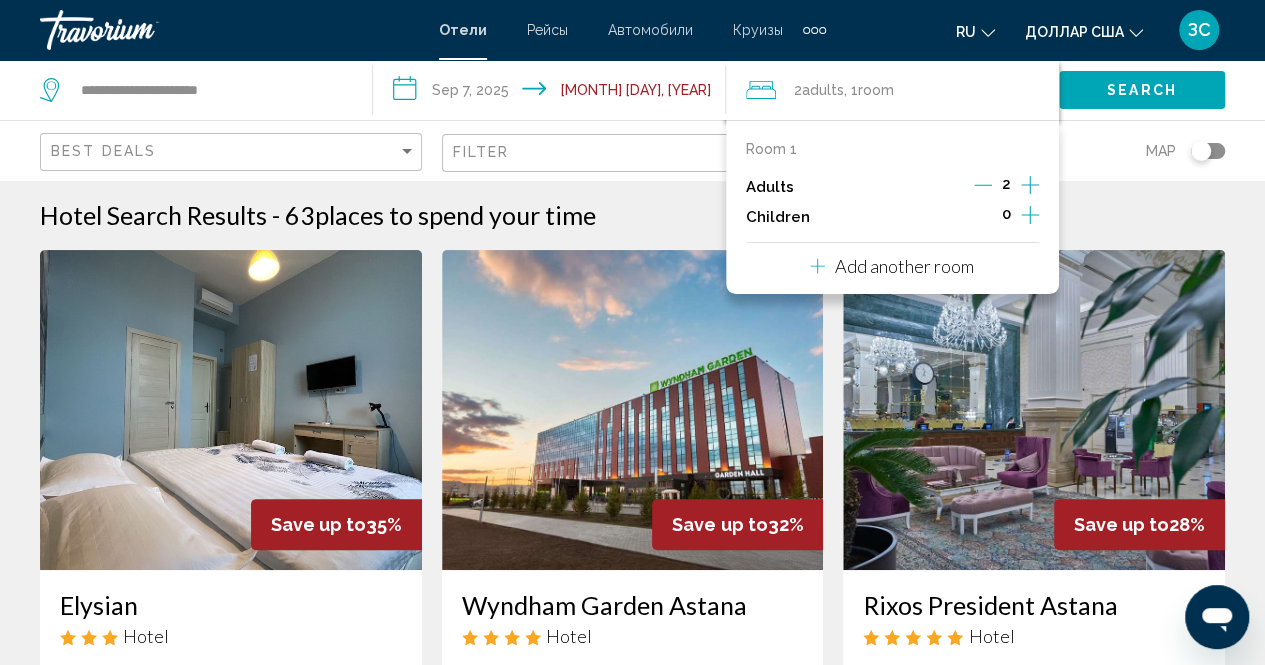 click 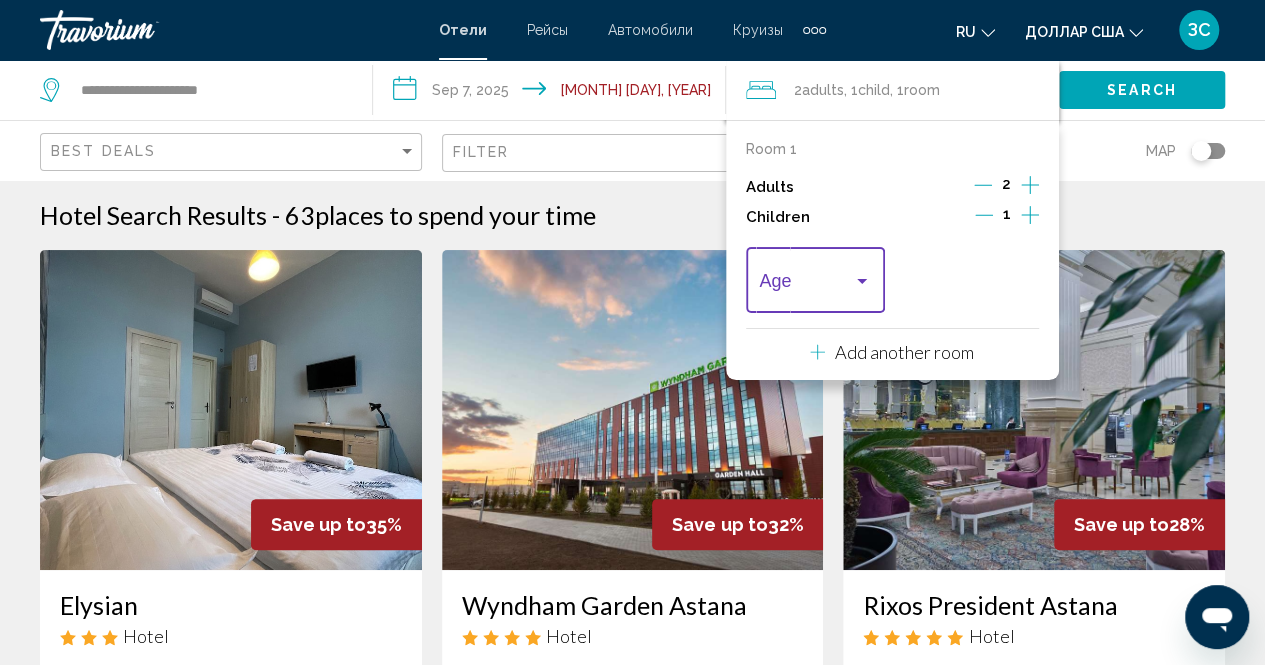 click at bounding box center (862, 281) 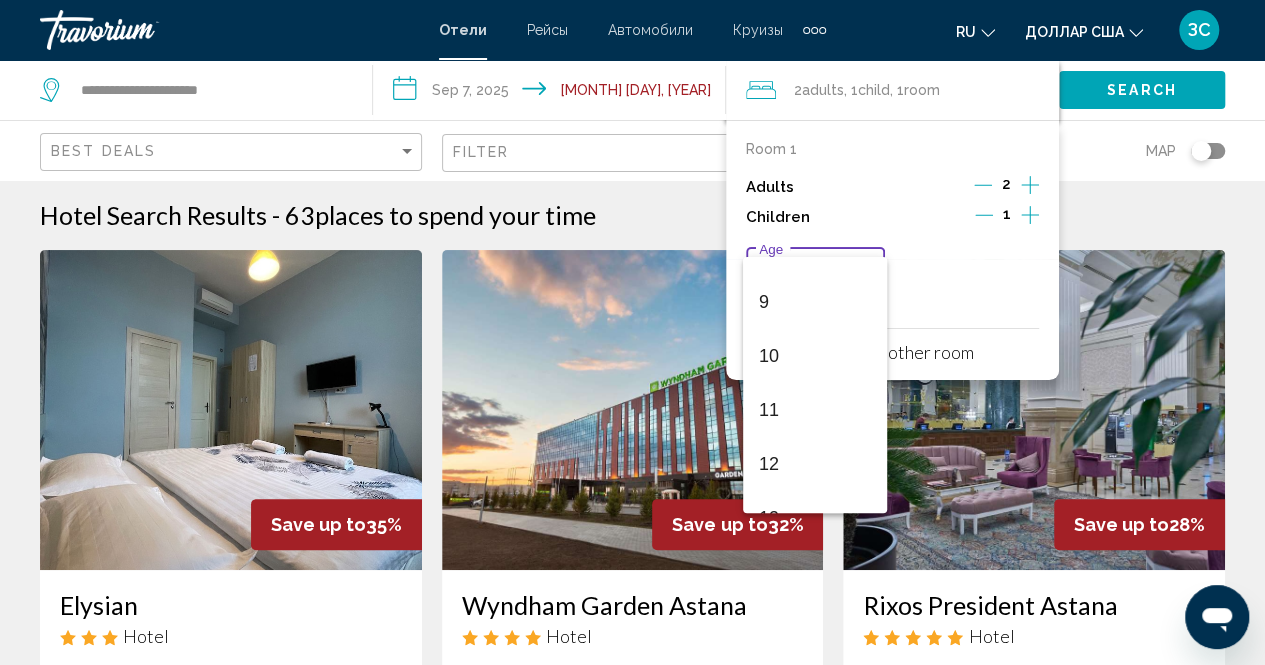 scroll, scrollTop: 500, scrollLeft: 0, axis: vertical 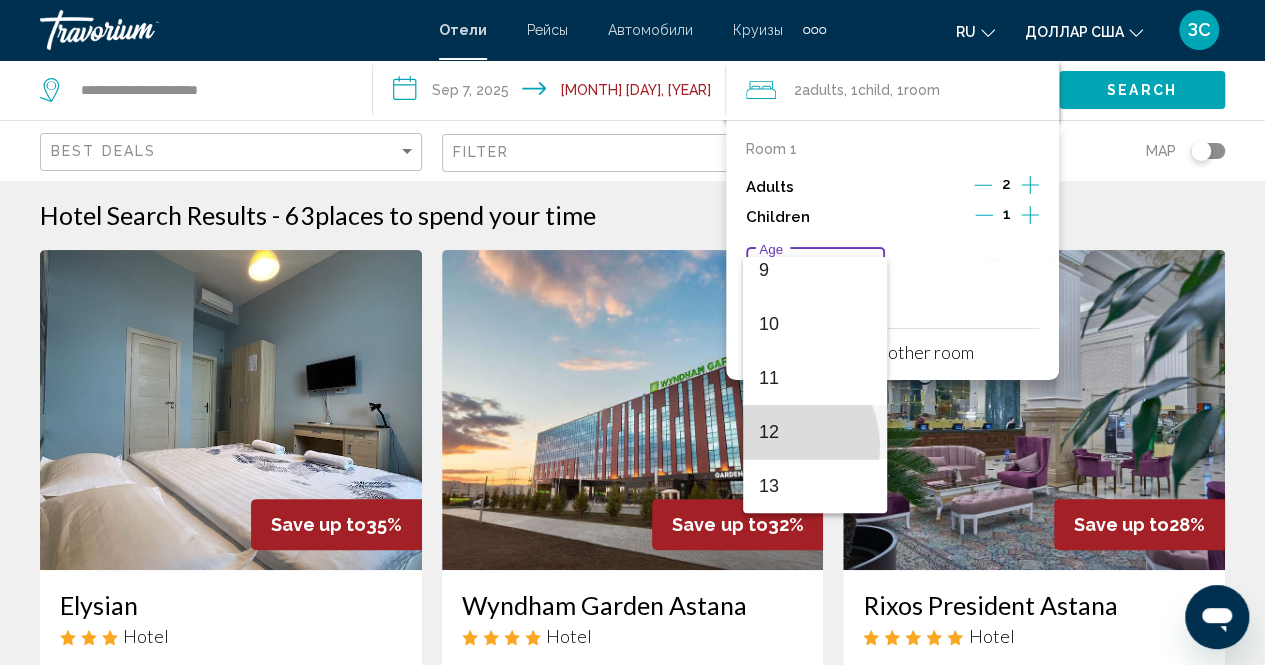 click on "12" at bounding box center [815, 432] 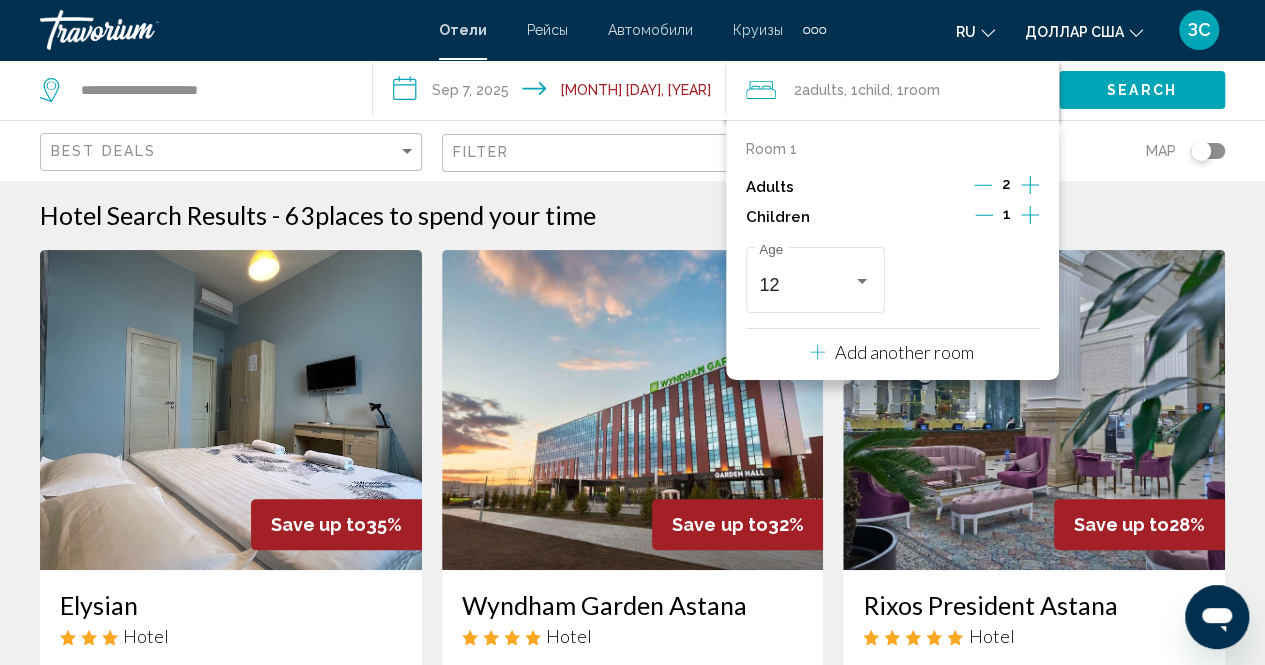 click on "Search" 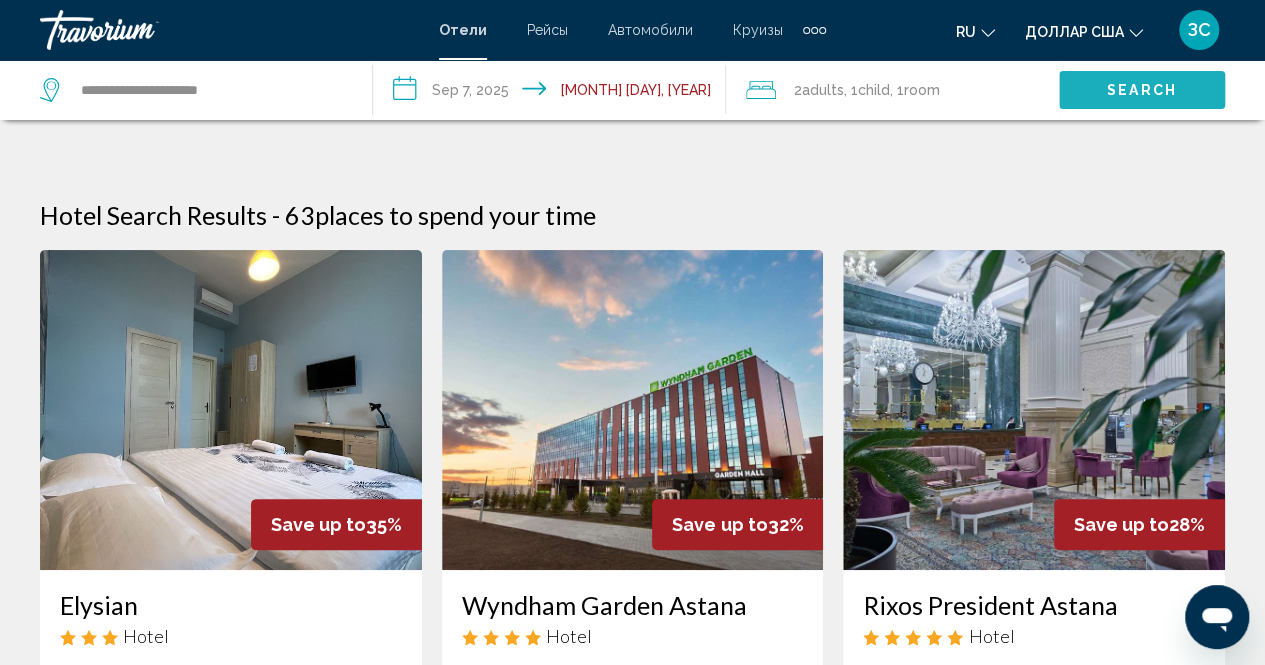 click on "Search" 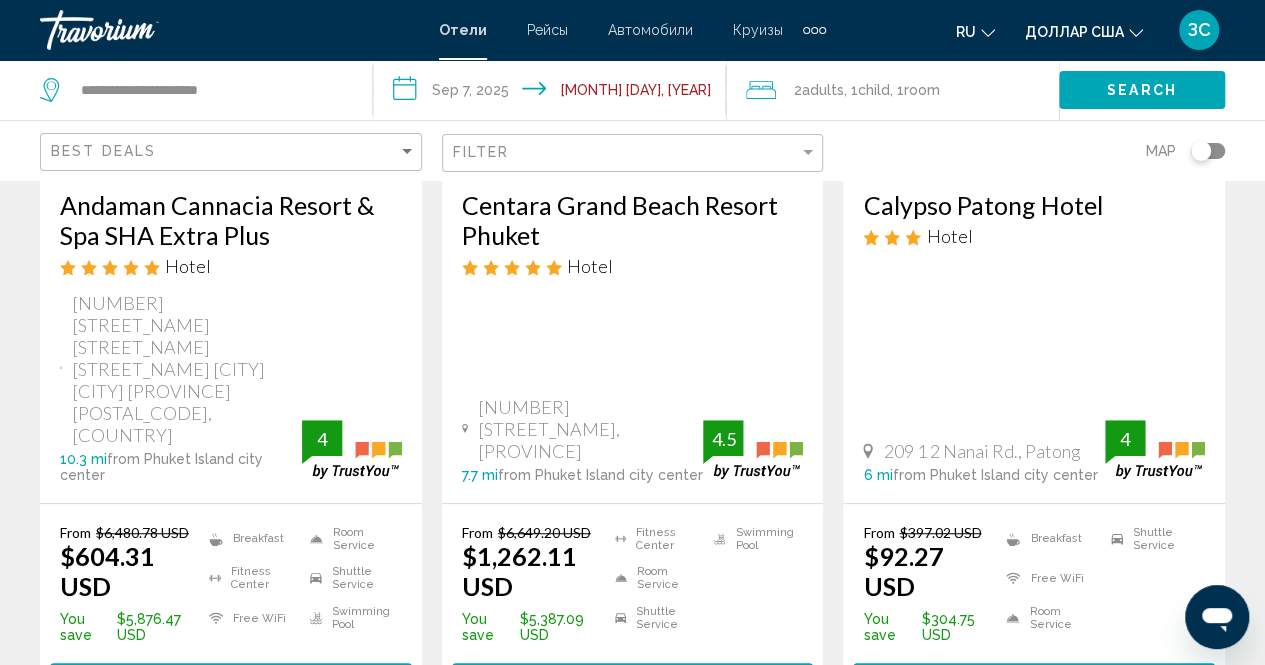 scroll, scrollTop: 0, scrollLeft: 0, axis: both 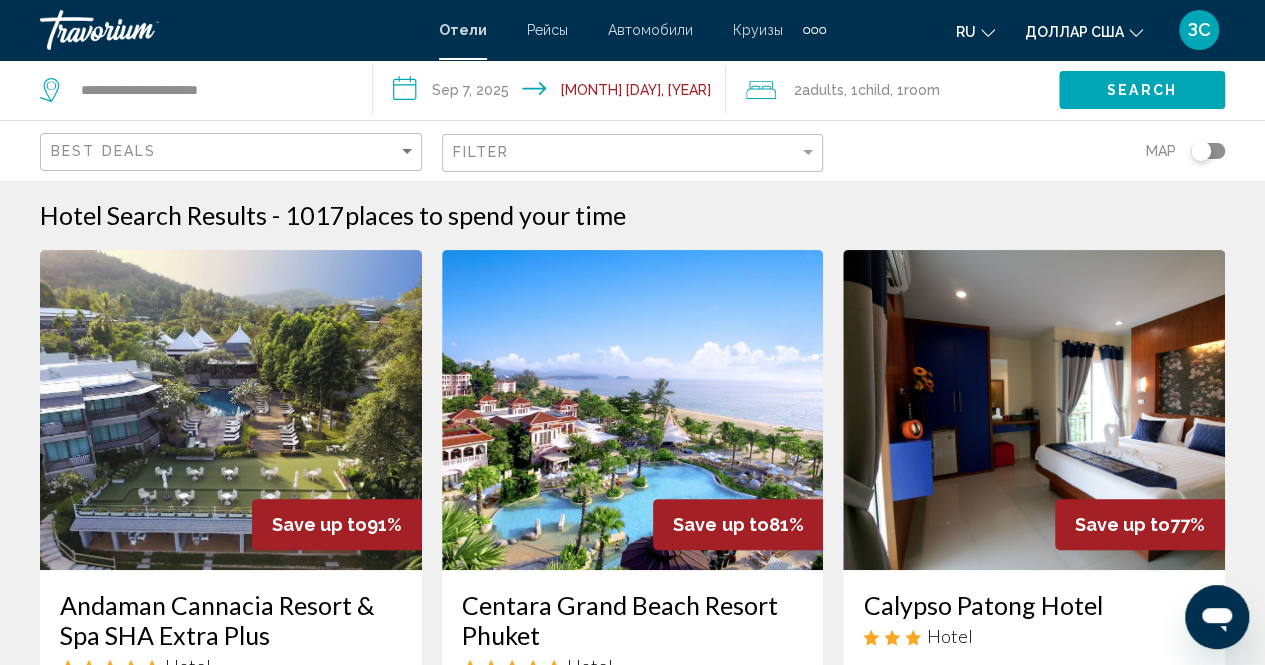 click at bounding box center [231, 410] 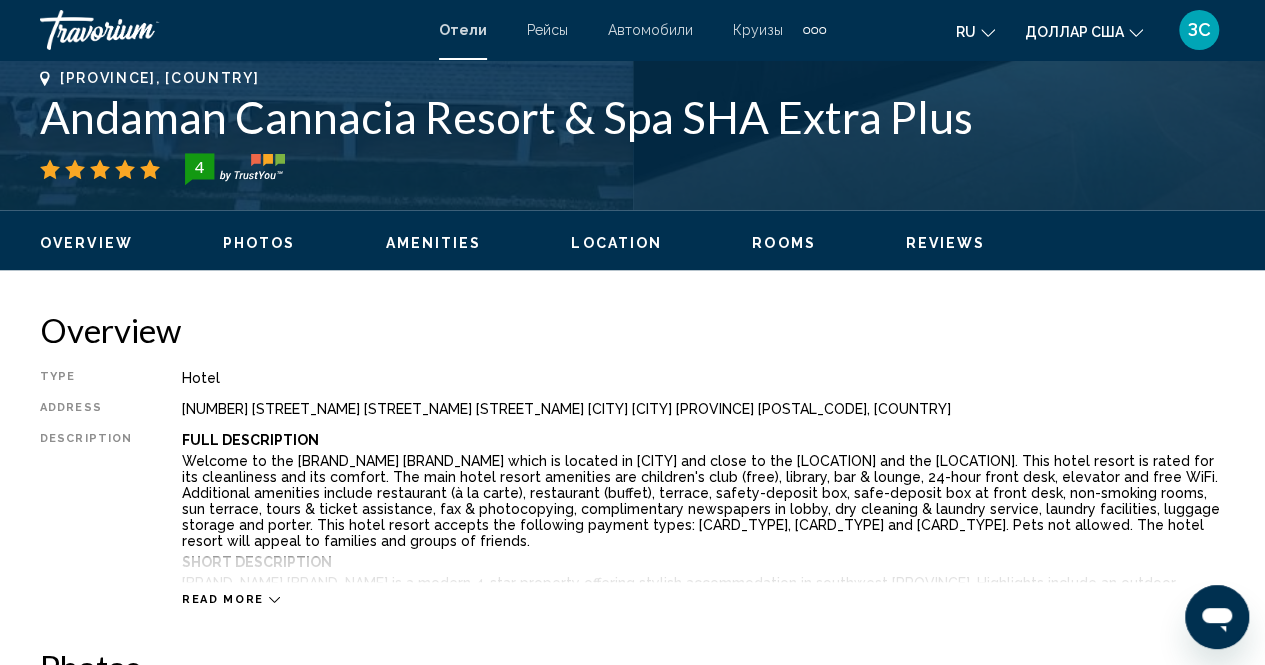 scroll, scrollTop: 602, scrollLeft: 0, axis: vertical 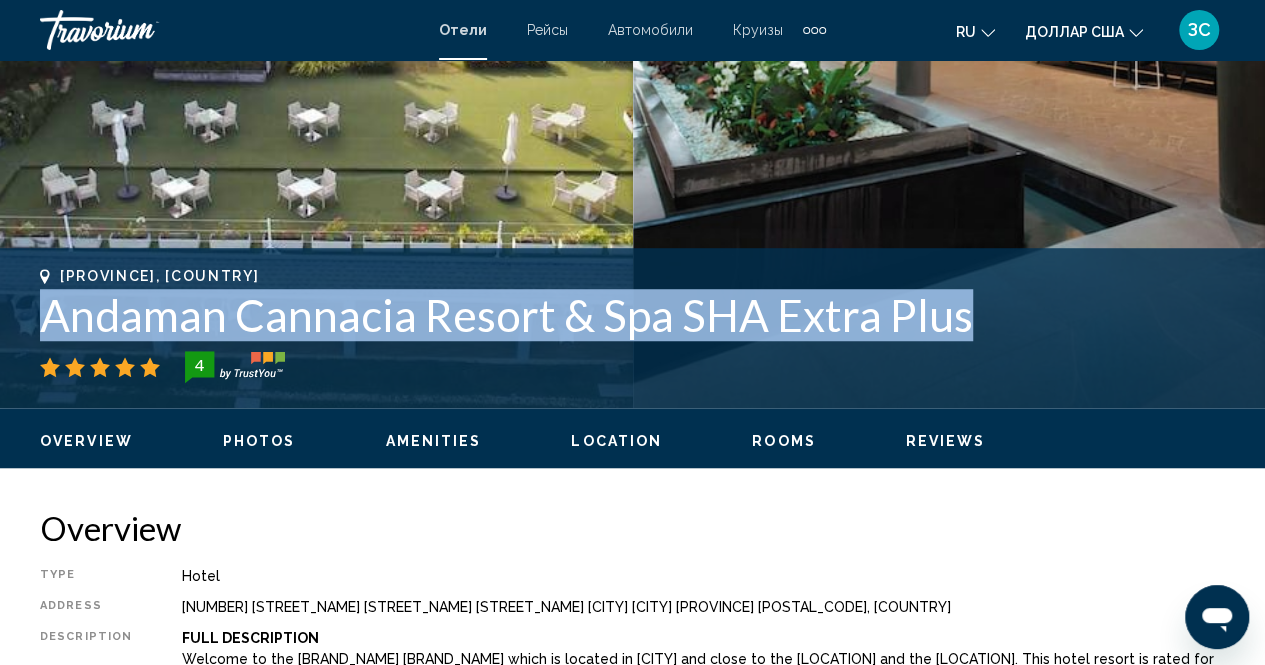 drag, startPoint x: 42, startPoint y: 319, endPoint x: 974, endPoint y: 327, distance: 932.03436 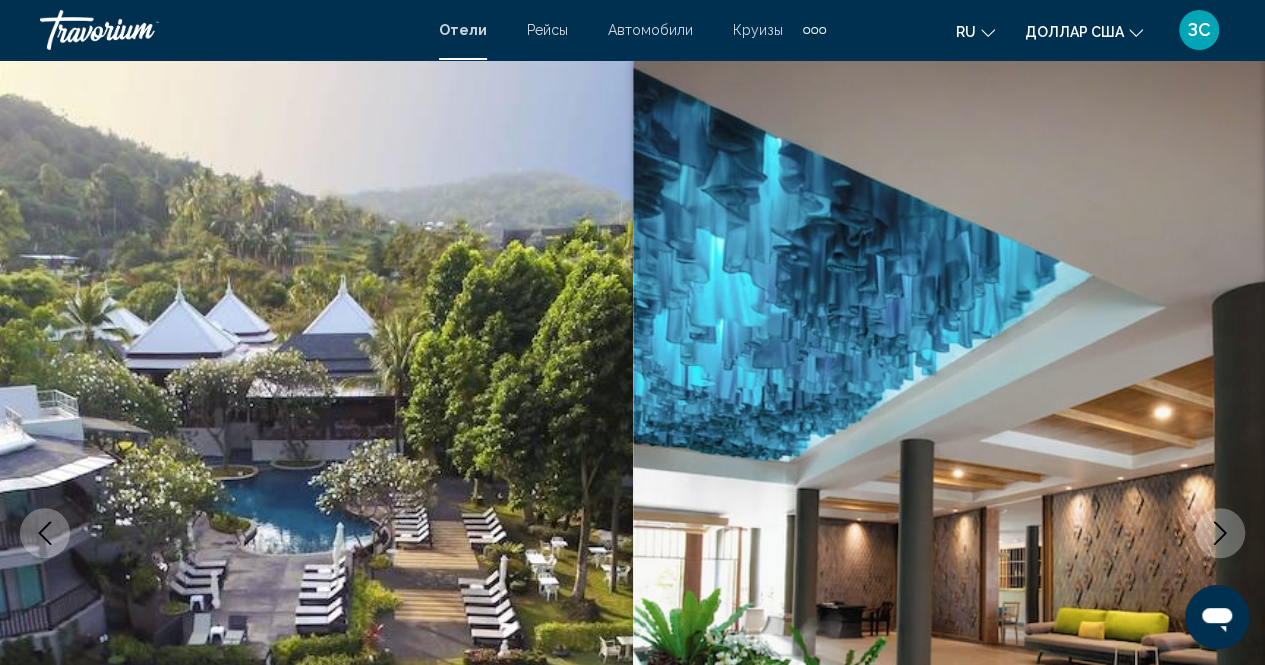 scroll, scrollTop: 0, scrollLeft: 0, axis: both 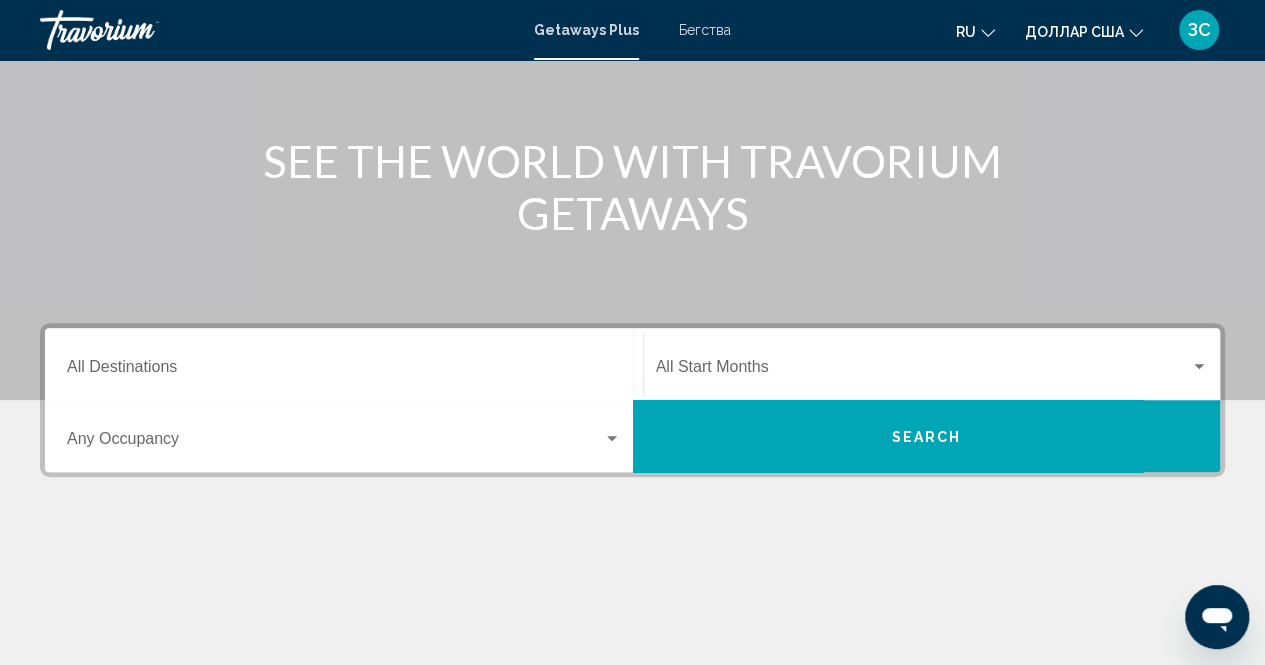 click on "Бегства" at bounding box center [705, 30] 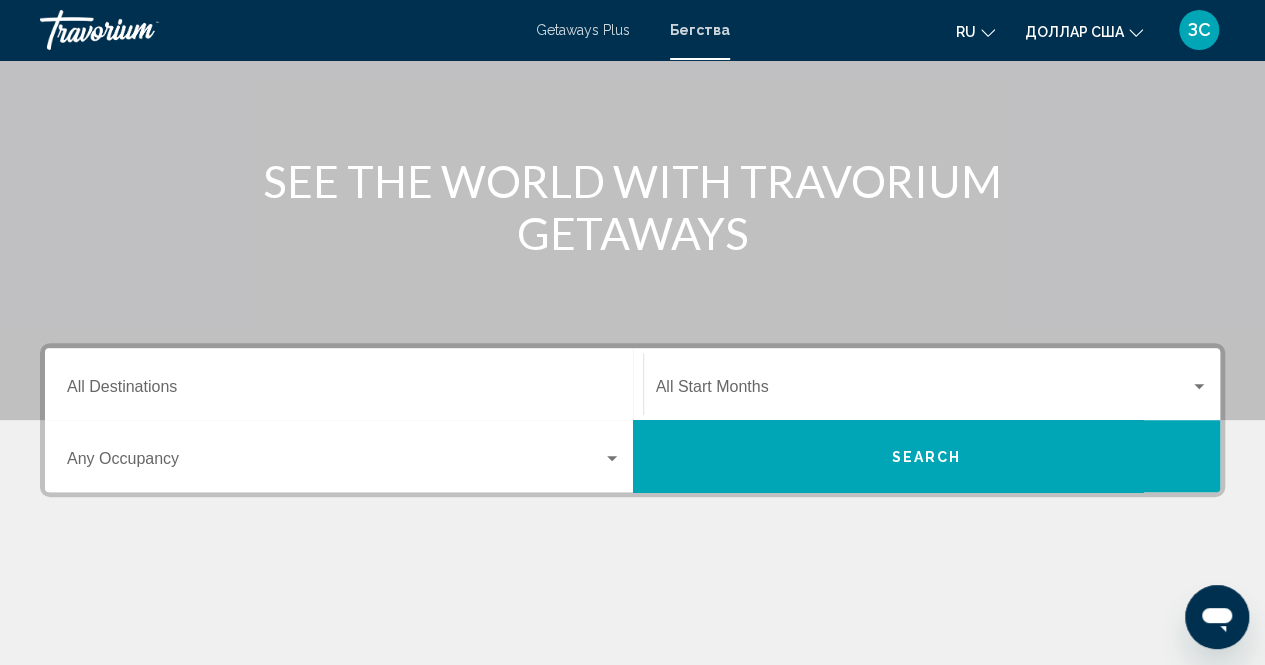 scroll, scrollTop: 200, scrollLeft: 0, axis: vertical 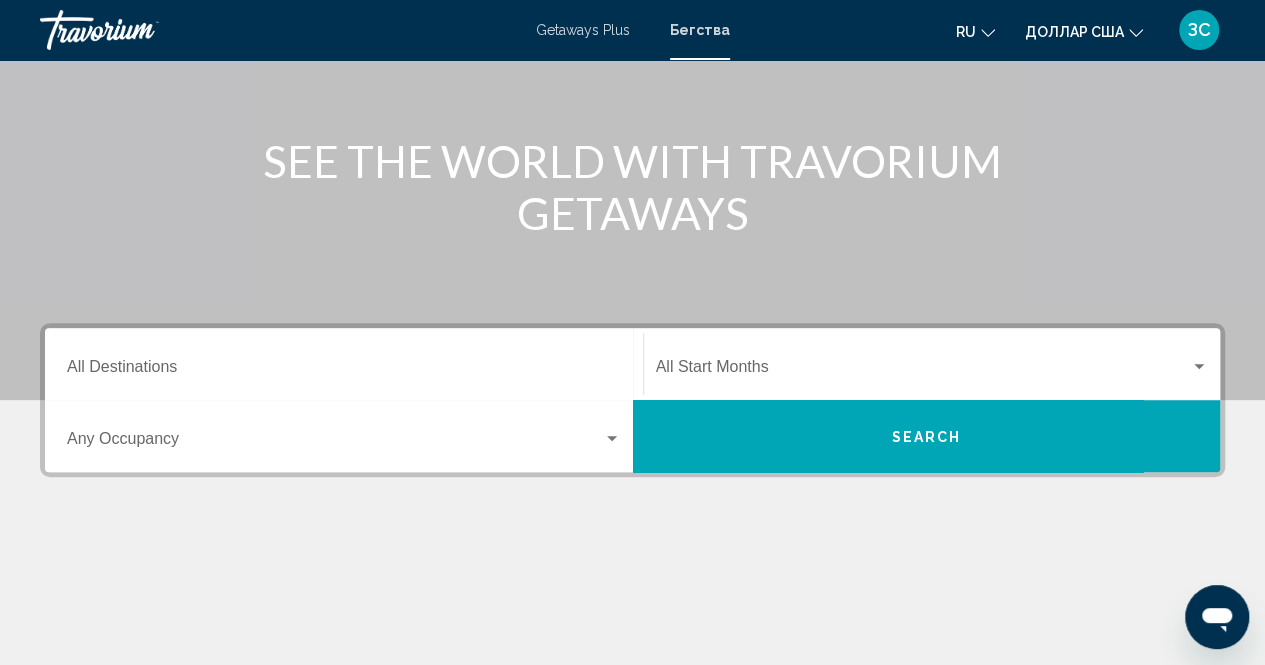 click on "Destination All Destinations" at bounding box center [344, 364] 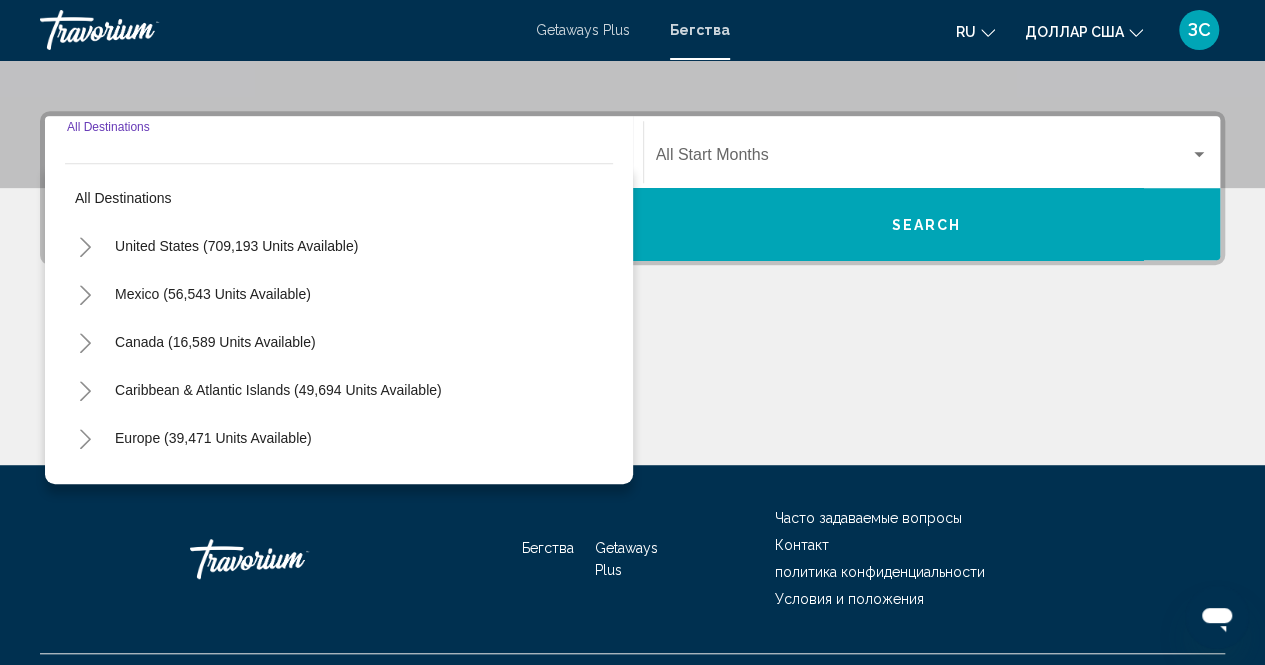 scroll, scrollTop: 456, scrollLeft: 0, axis: vertical 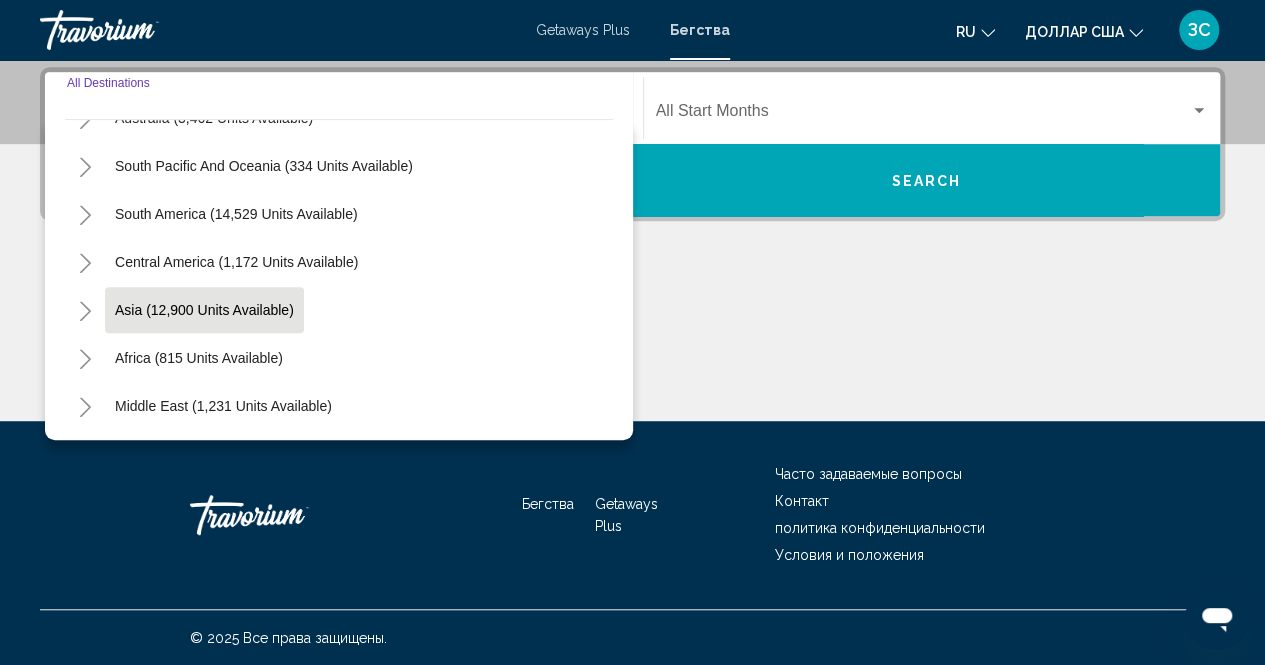 click on "Asia (12,900 units available)" at bounding box center (199, 358) 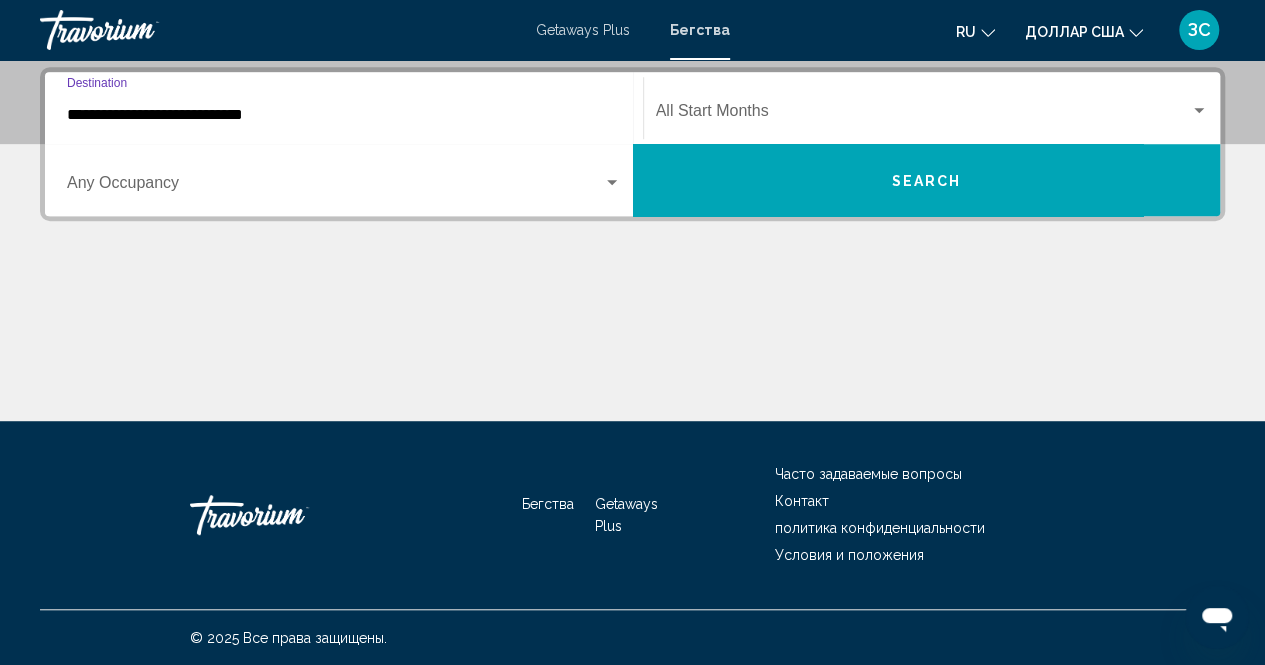 click on "**********" at bounding box center [344, 115] 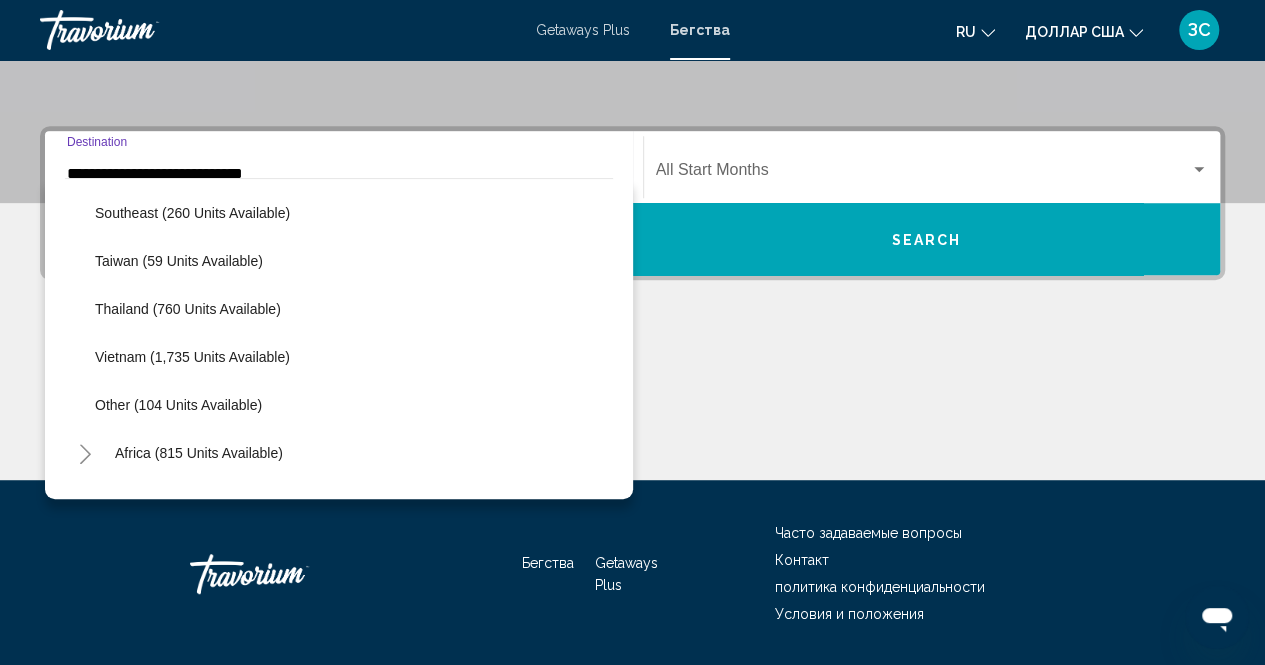 scroll, scrollTop: 1044, scrollLeft: 0, axis: vertical 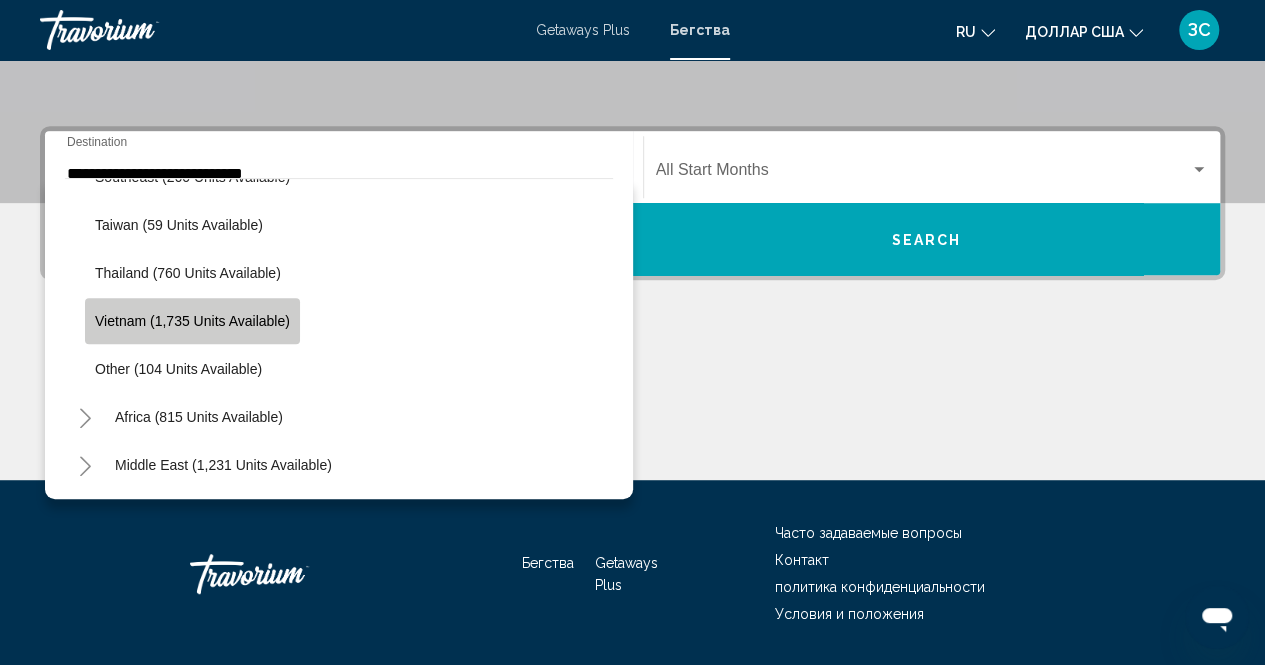 click on "Vietnam (1,735 units available)" 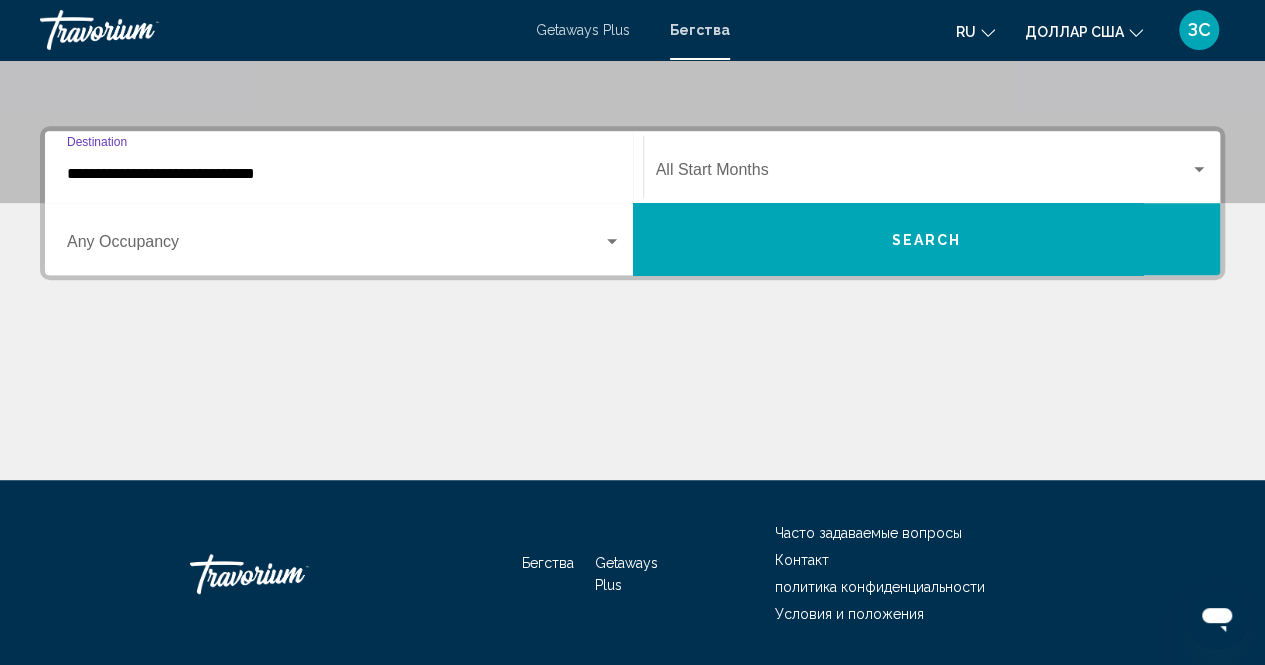 scroll, scrollTop: 456, scrollLeft: 0, axis: vertical 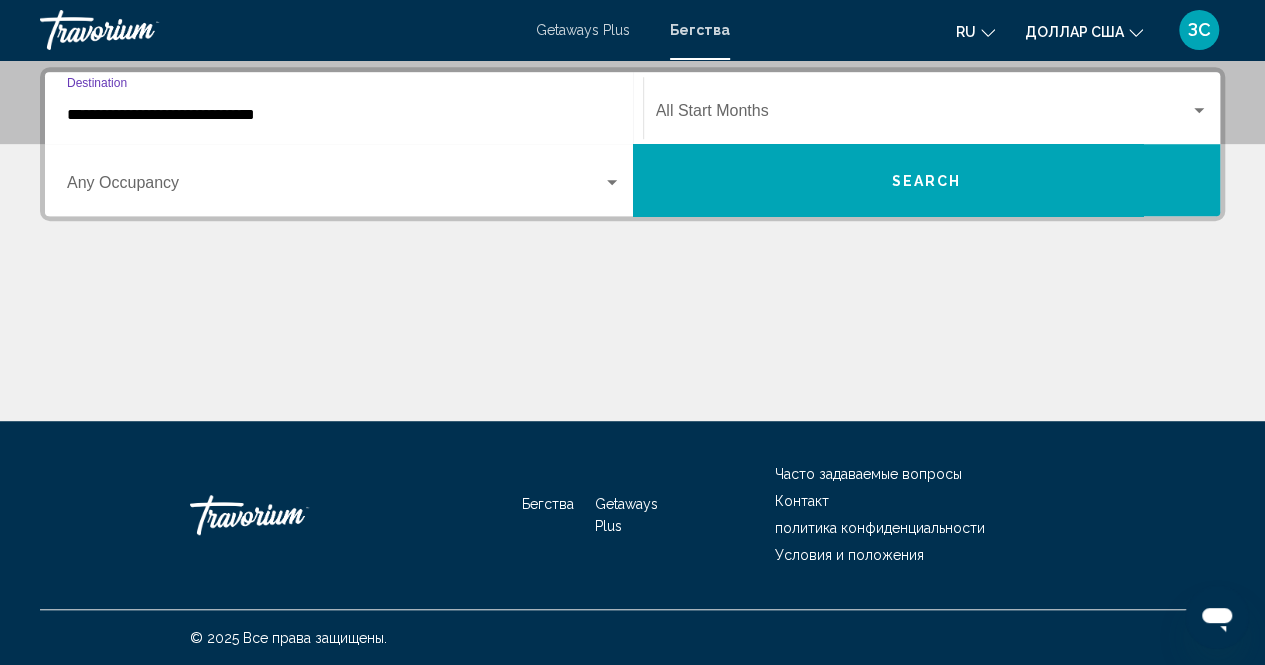 click at bounding box center [1199, 111] 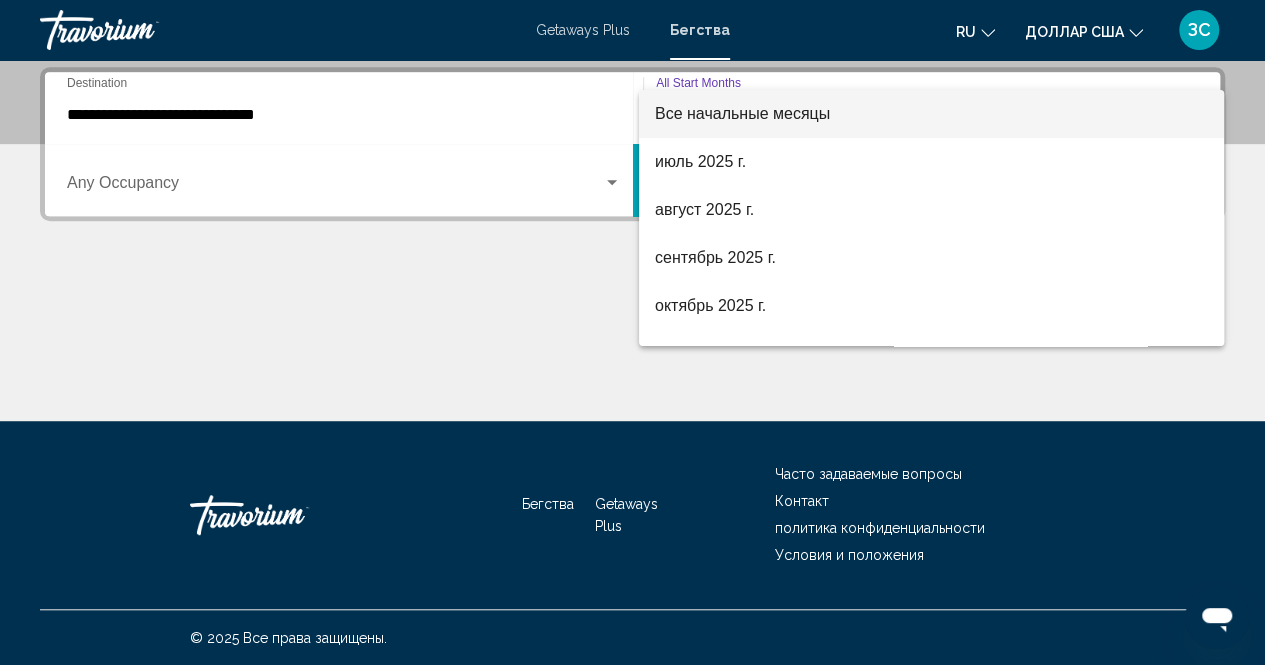 click at bounding box center [632, 332] 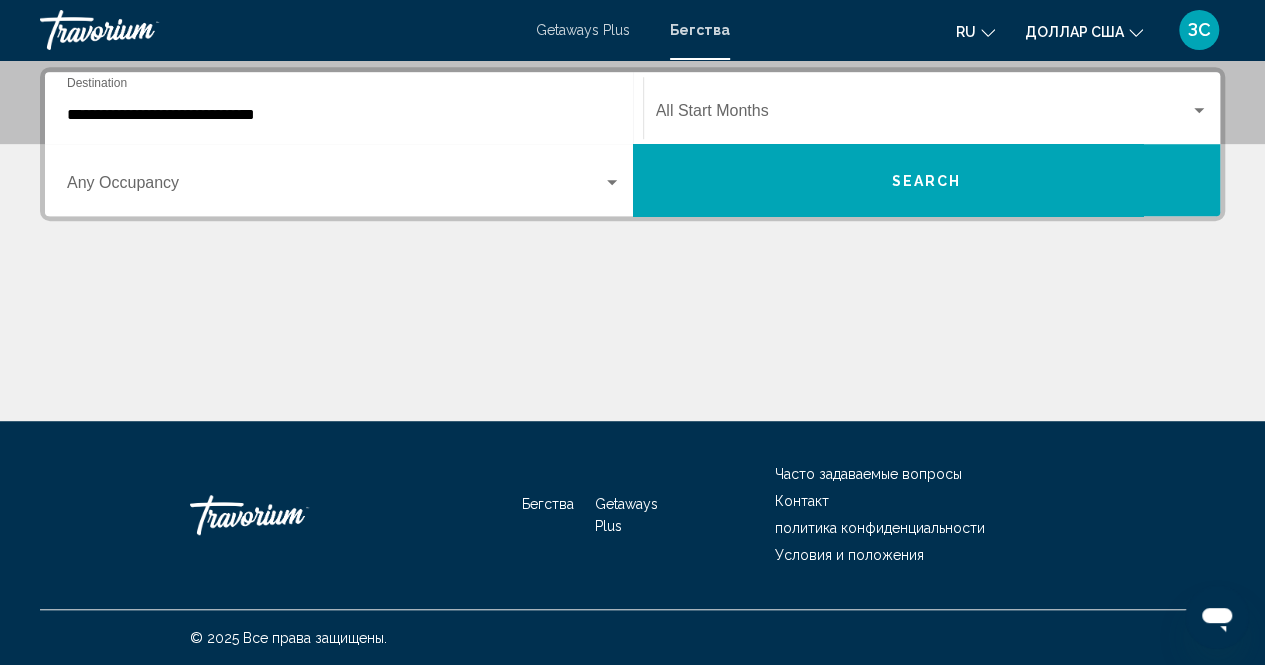 click on "Occupancy Any Occupancy" at bounding box center (344, 180) 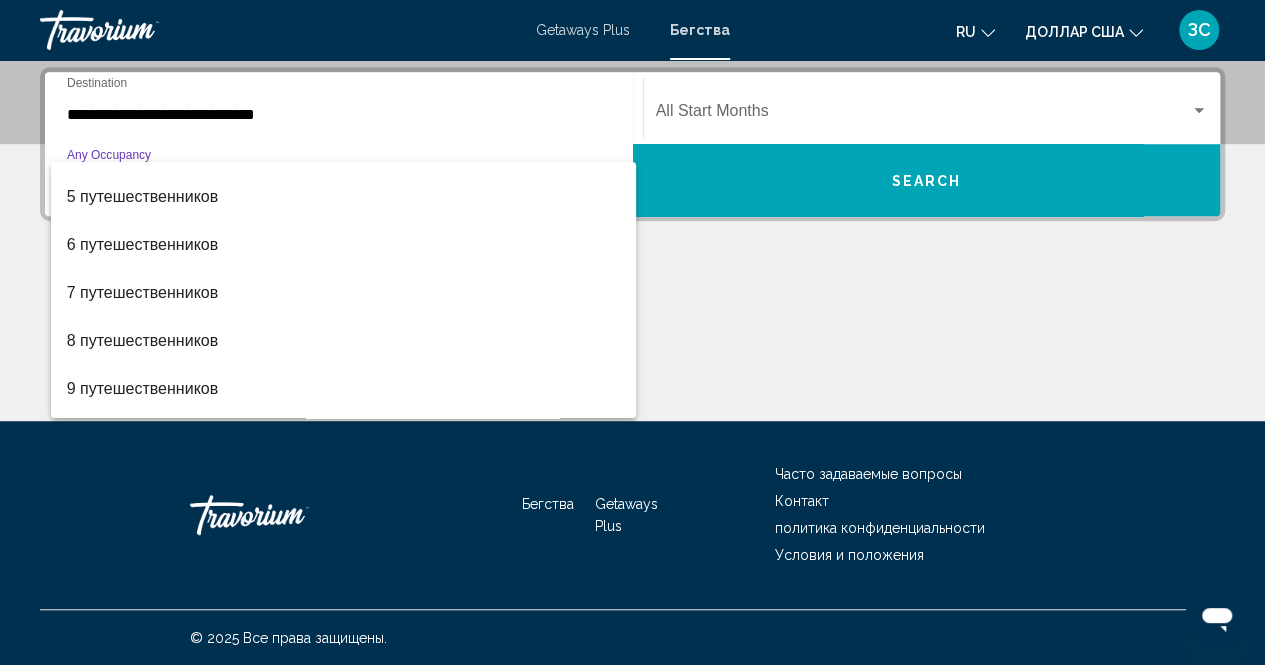 scroll, scrollTop: 200, scrollLeft: 0, axis: vertical 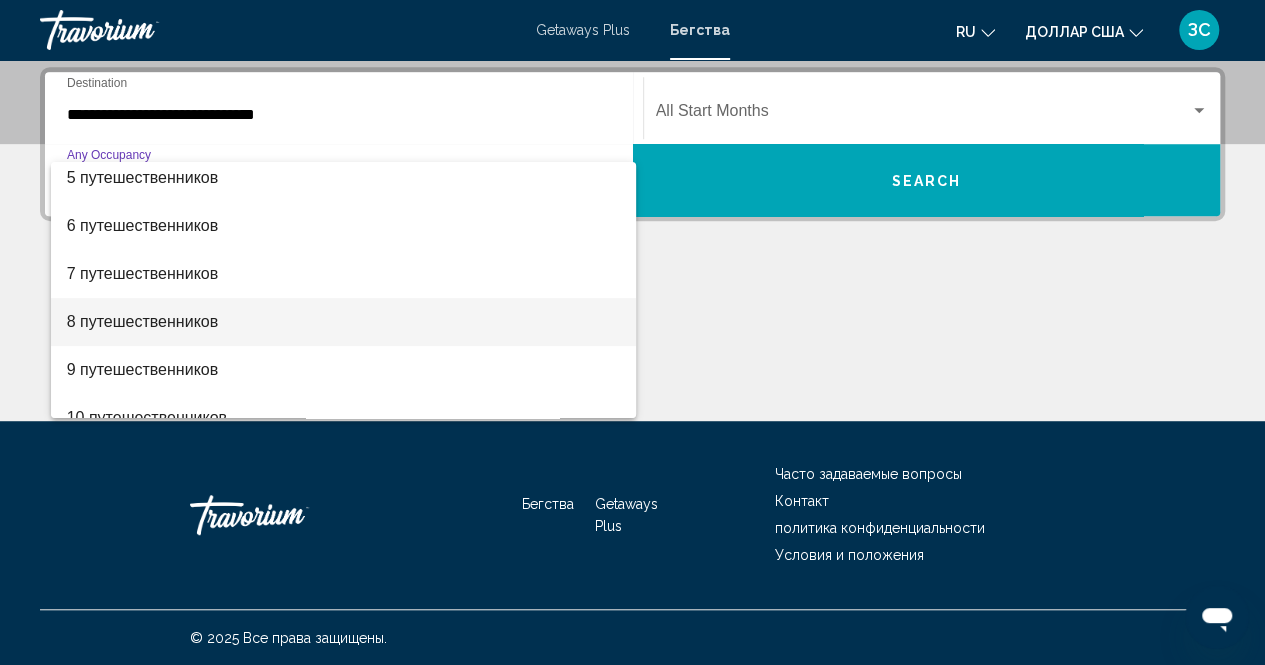 click on "8 путешественников" at bounding box center [143, 321] 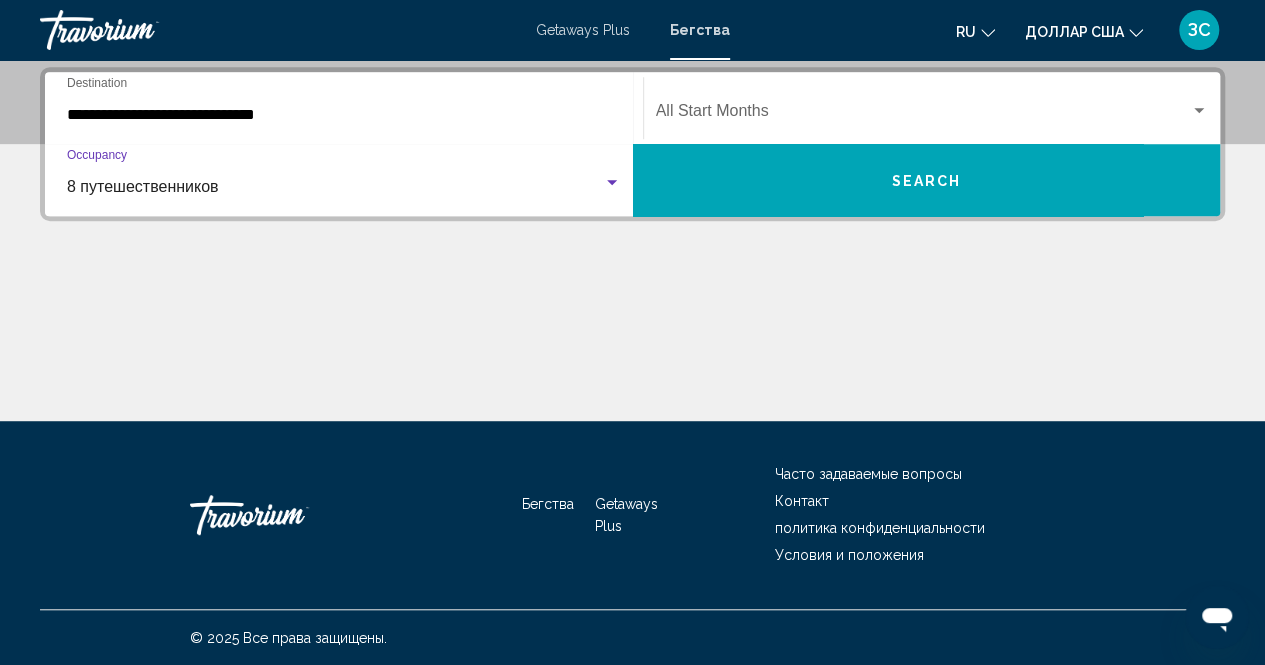 click on "Search" at bounding box center (927, 180) 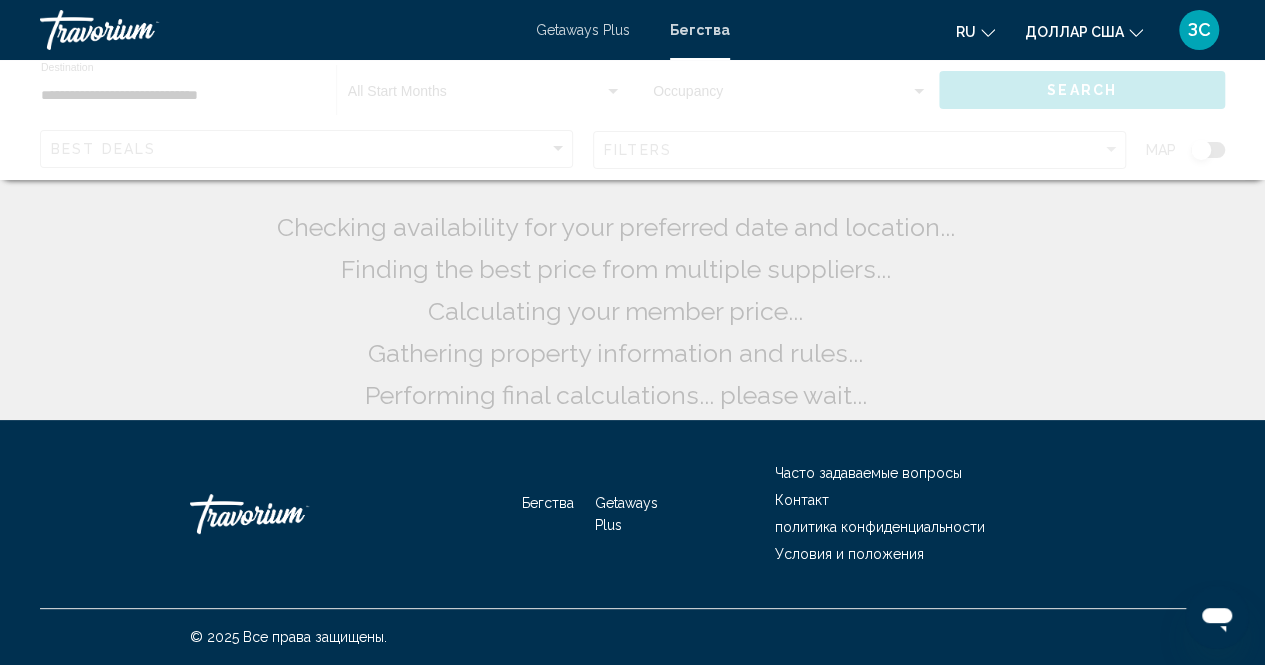 scroll, scrollTop: 0, scrollLeft: 0, axis: both 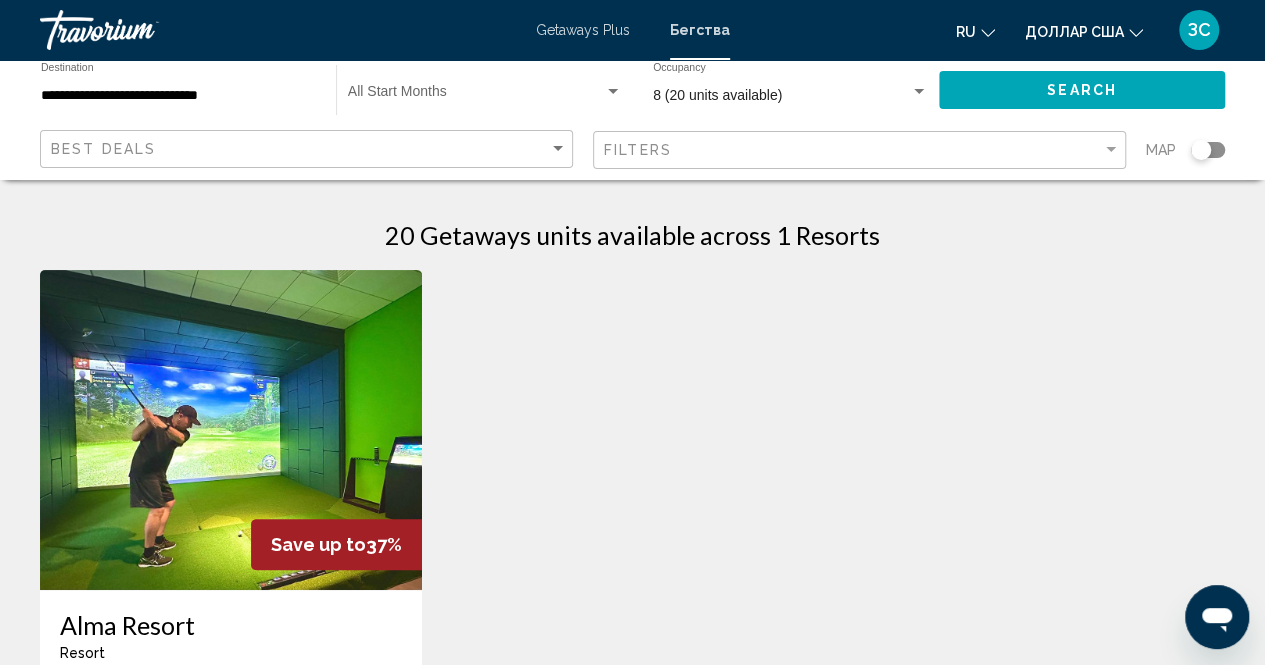 click at bounding box center [231, 430] 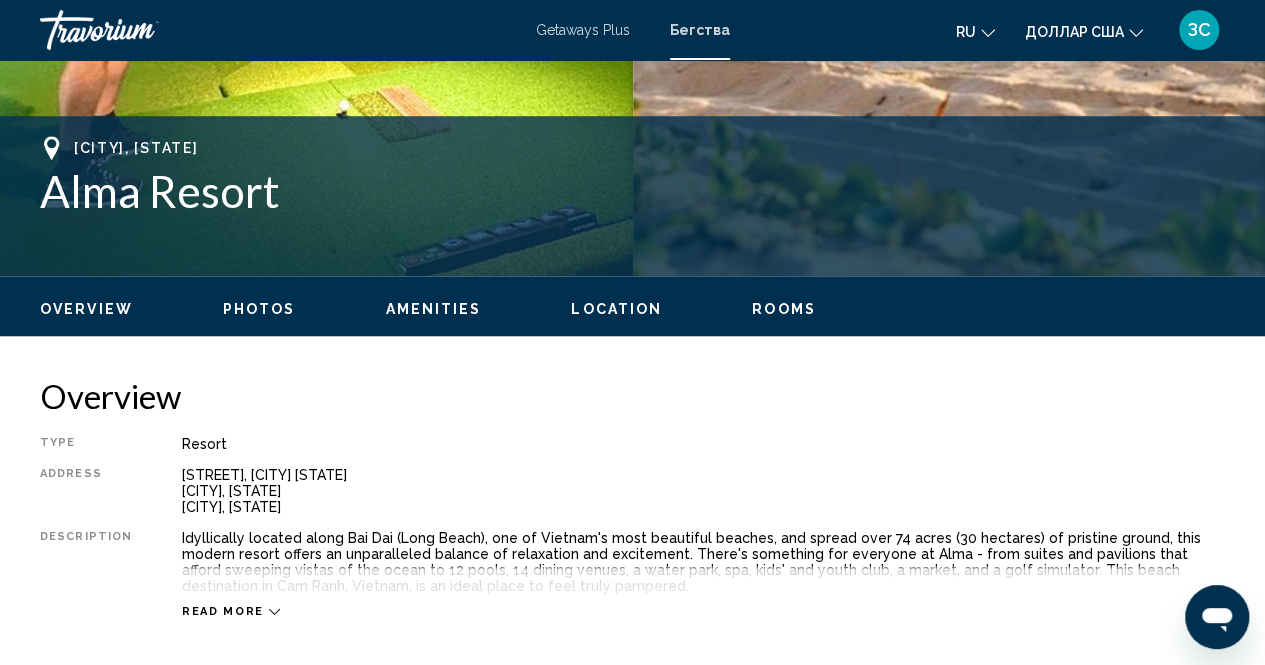 scroll, scrollTop: 702, scrollLeft: 0, axis: vertical 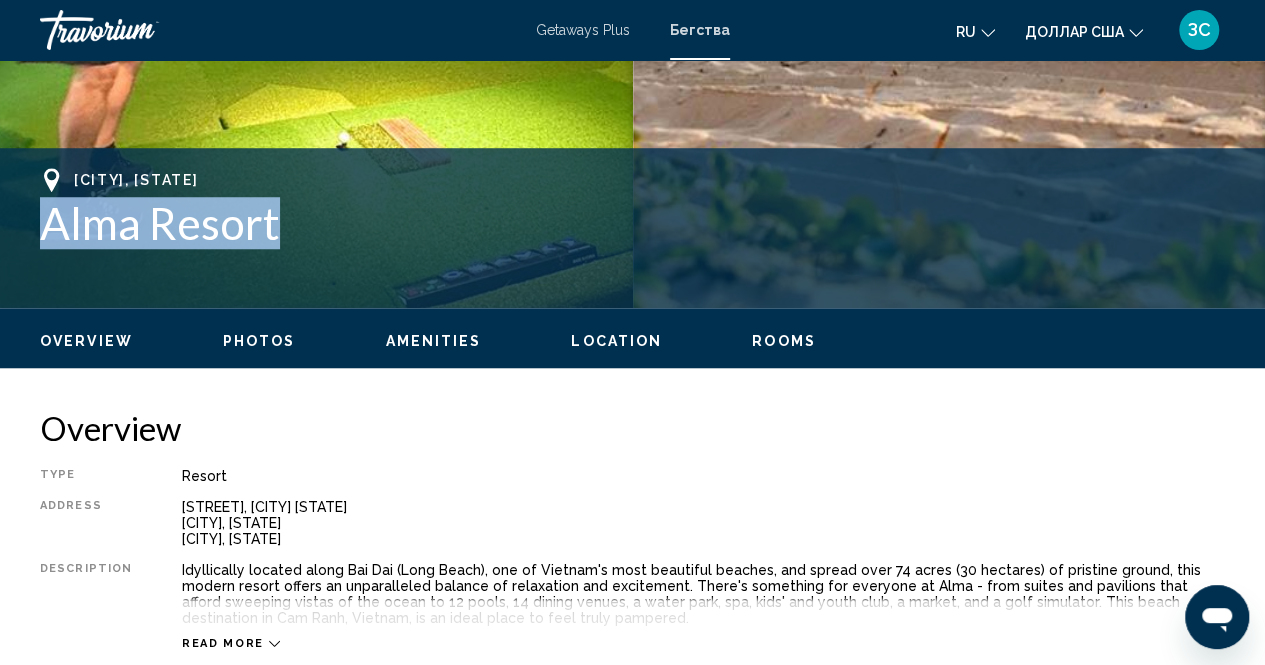 drag, startPoint x: 33, startPoint y: 223, endPoint x: 286, endPoint y: 234, distance: 253.23901 